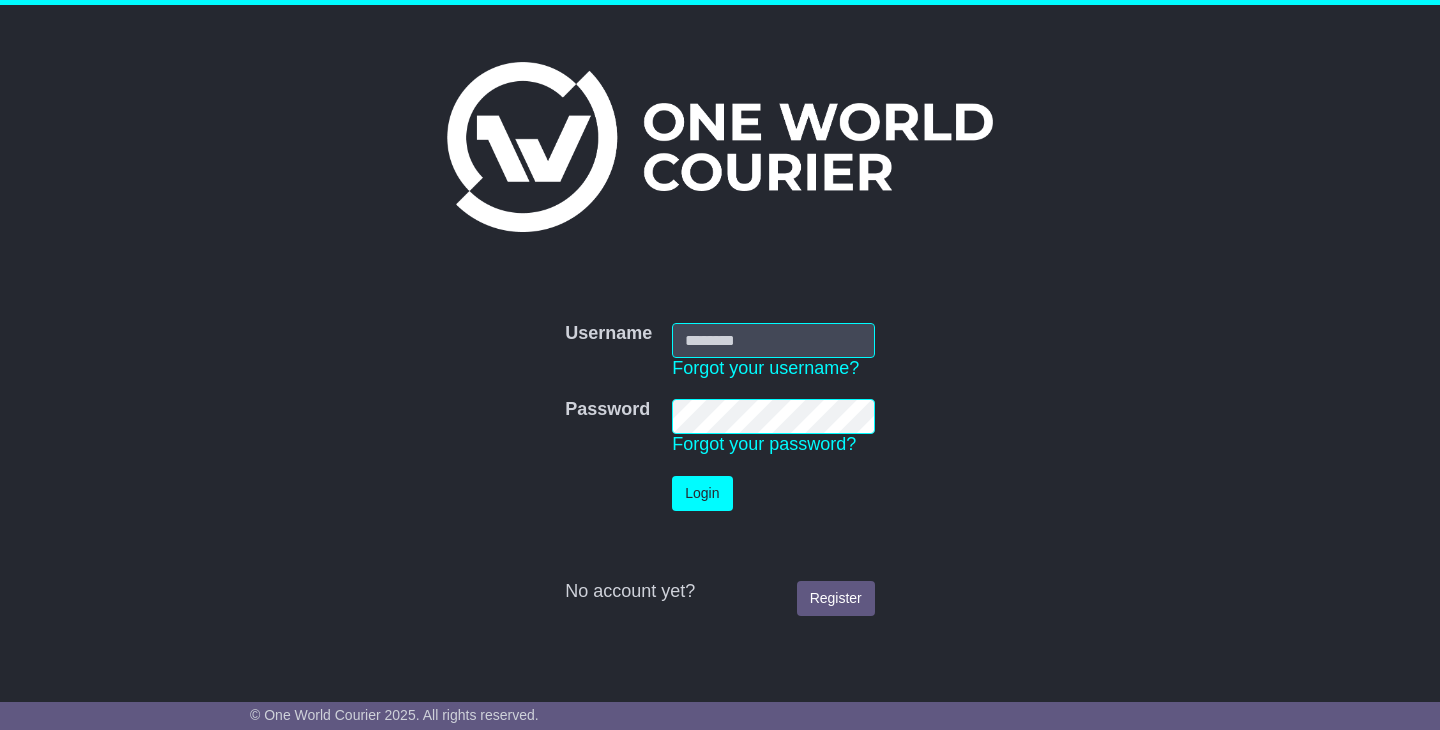scroll, scrollTop: 0, scrollLeft: 0, axis: both 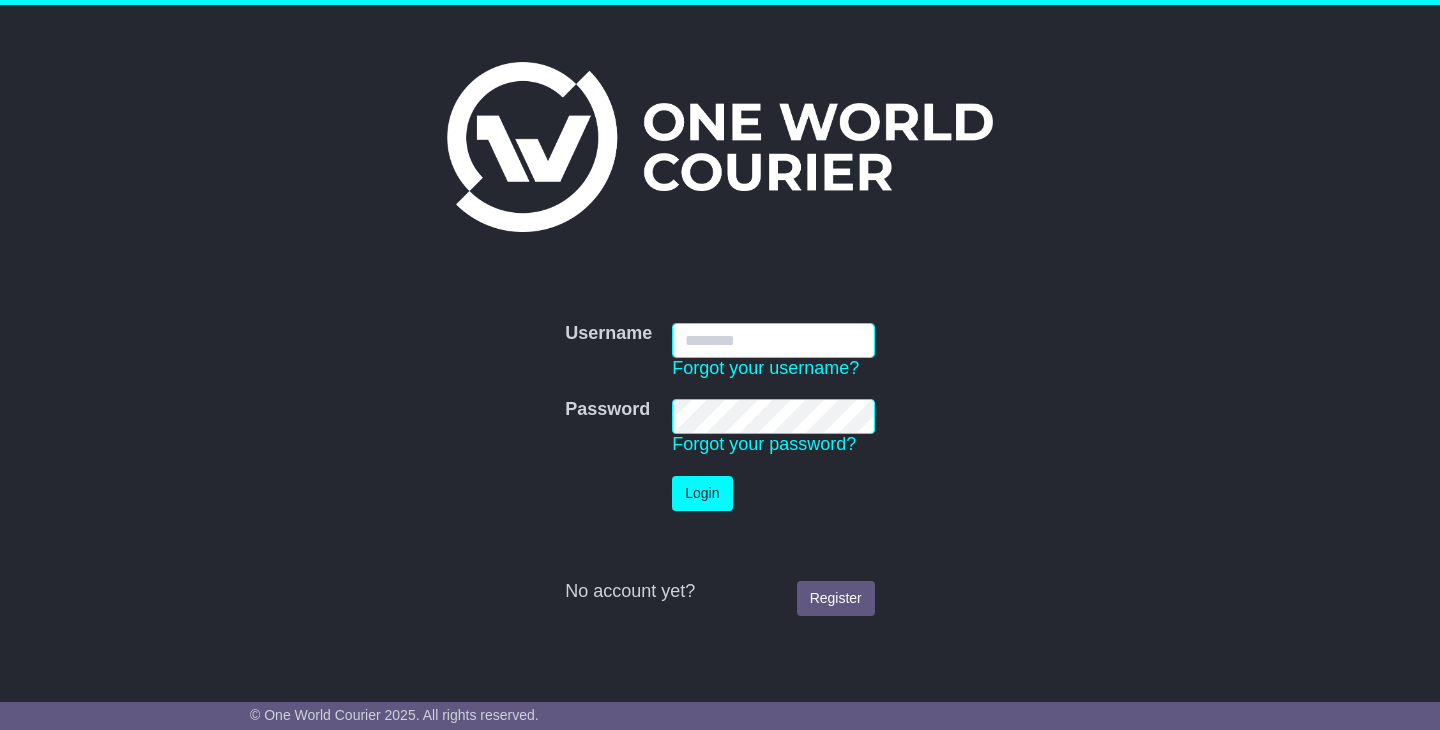 type on "**********" 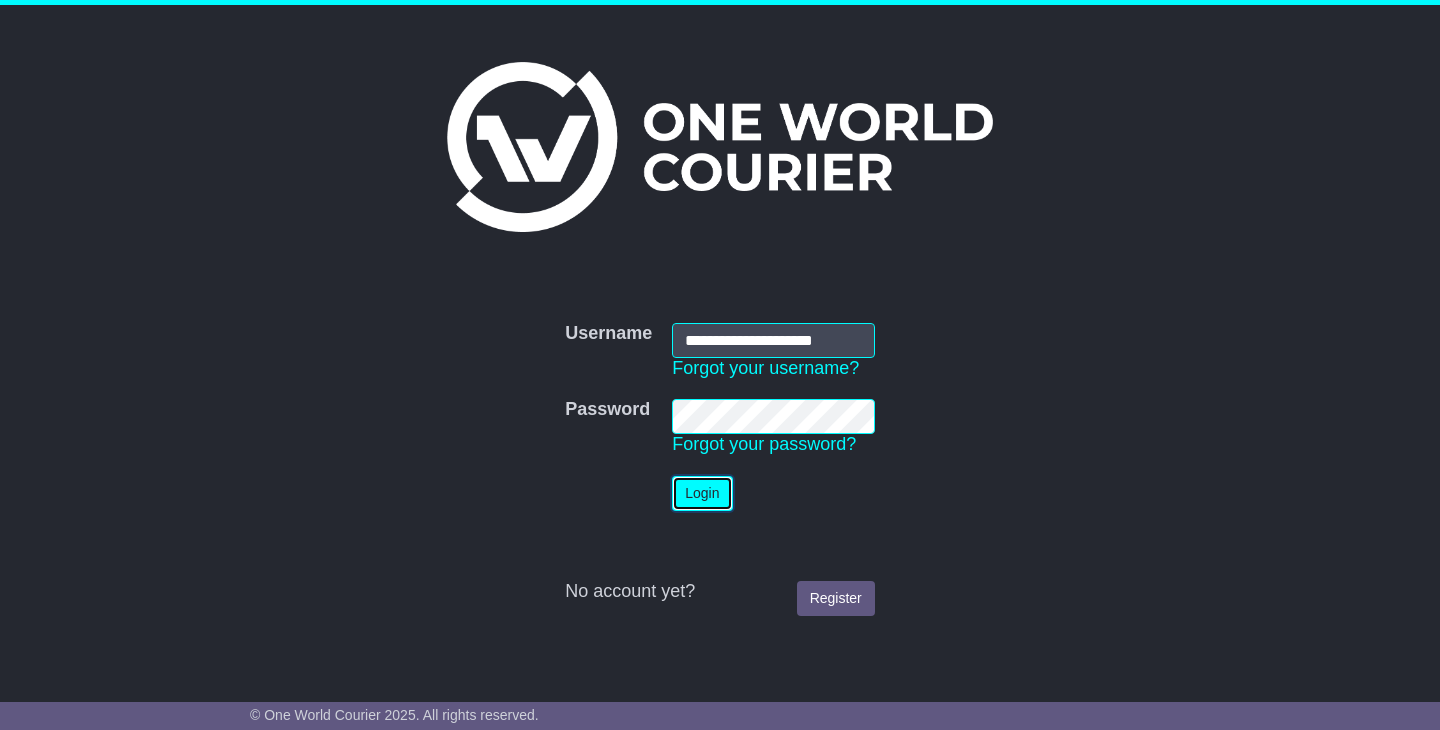 click on "Login" at bounding box center [702, 493] 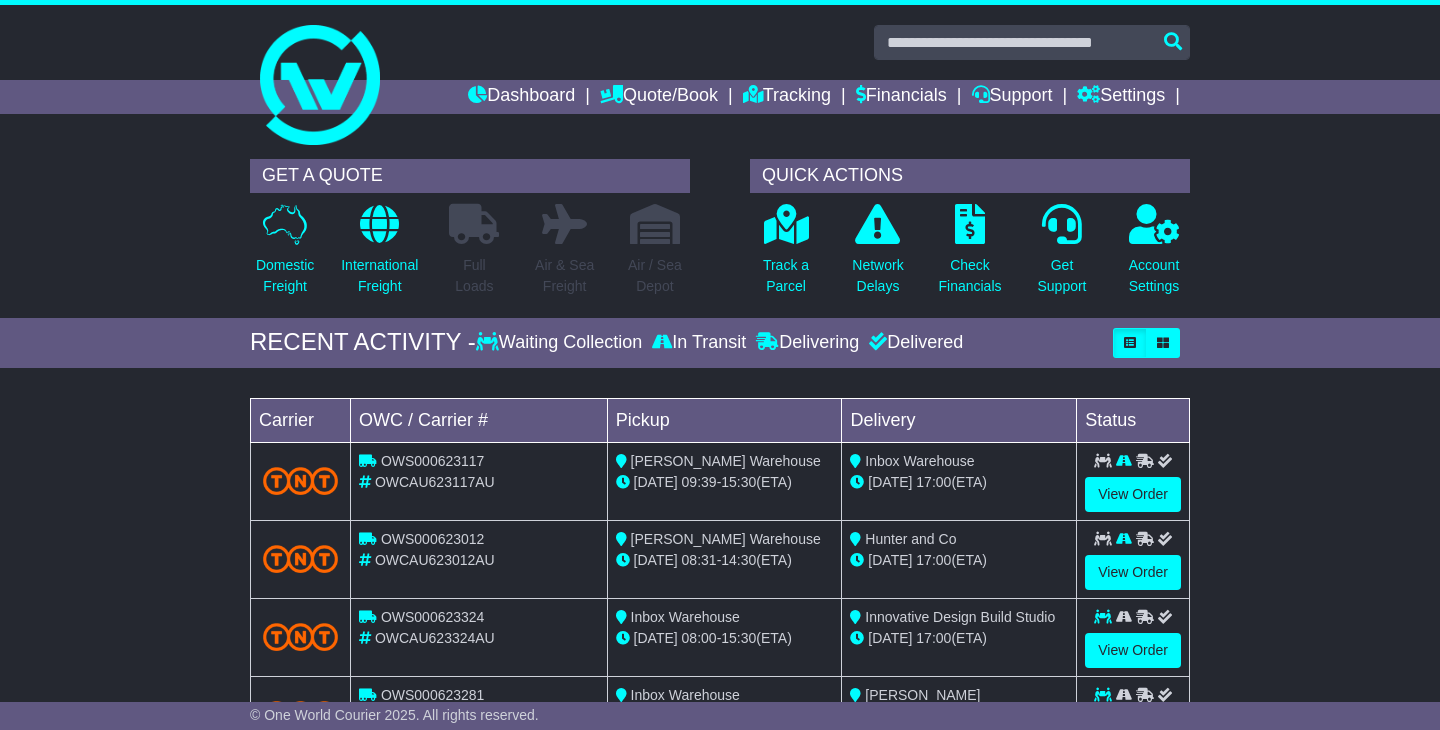 scroll, scrollTop: 0, scrollLeft: 0, axis: both 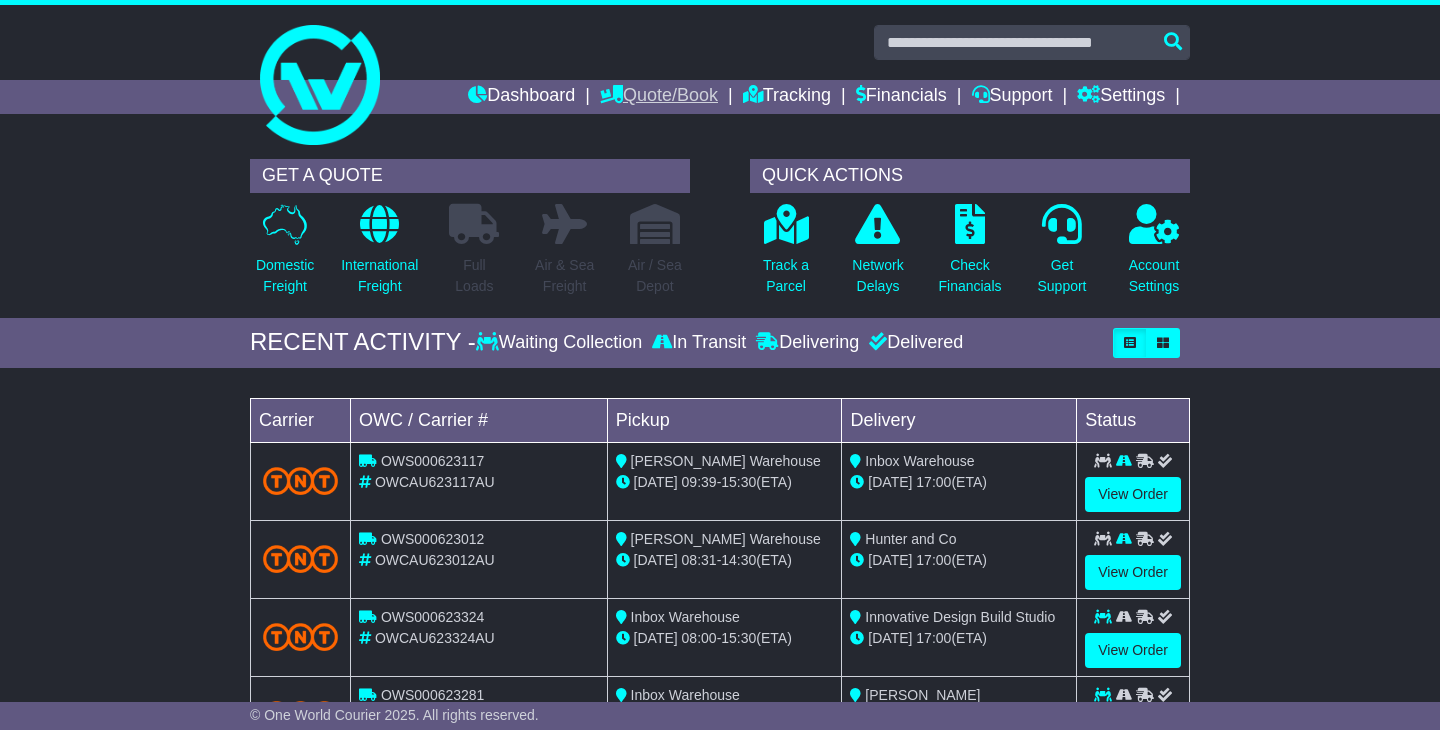 click on "Quote/Book" at bounding box center (659, 97) 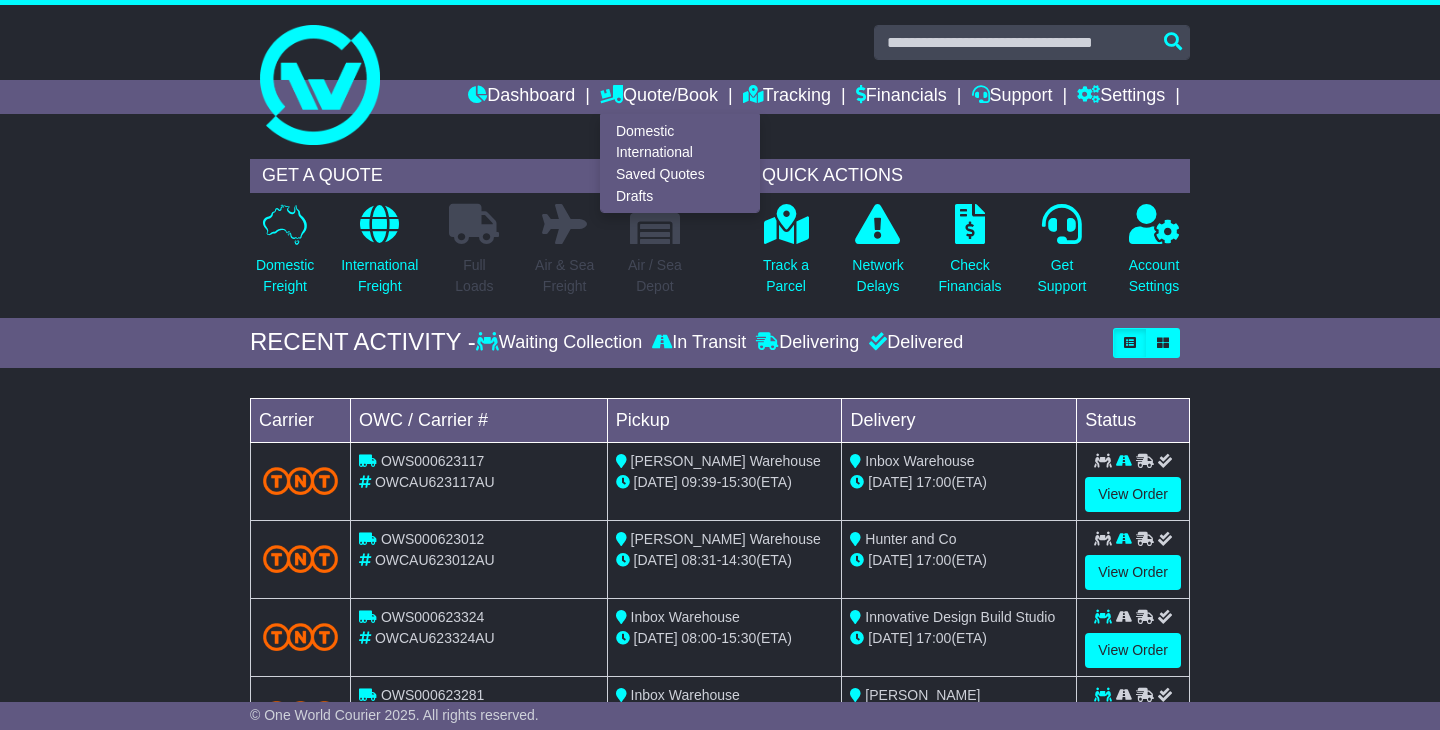 click on "Loading...
No bookings found
Carrier
OWC / Carrier #
Pickup
Delivery
Status
OWS000623117
OWCAU623117AU
Mobilia Warehouse
17 Jul
09:39  -  15:30
(ETA)
17:00" at bounding box center (720, 582) 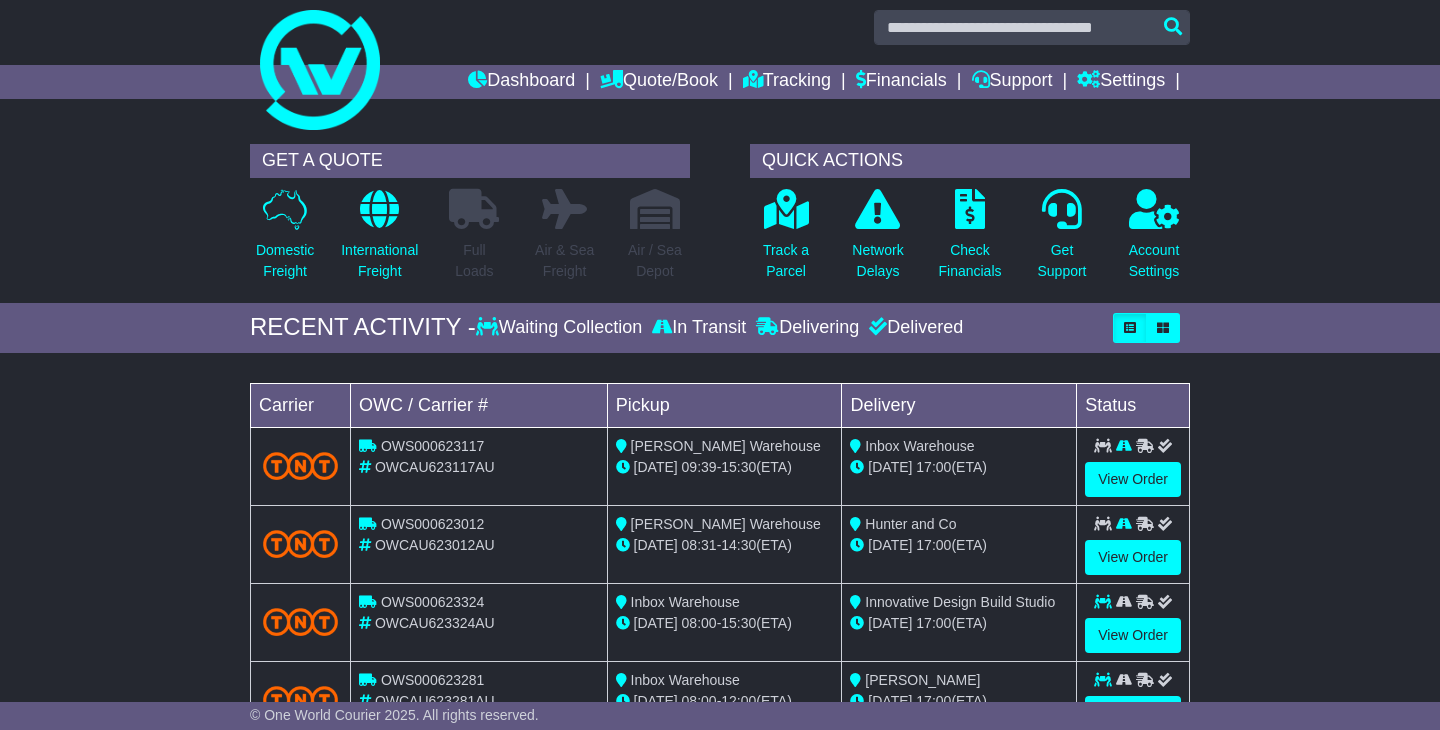 scroll, scrollTop: 0, scrollLeft: 0, axis: both 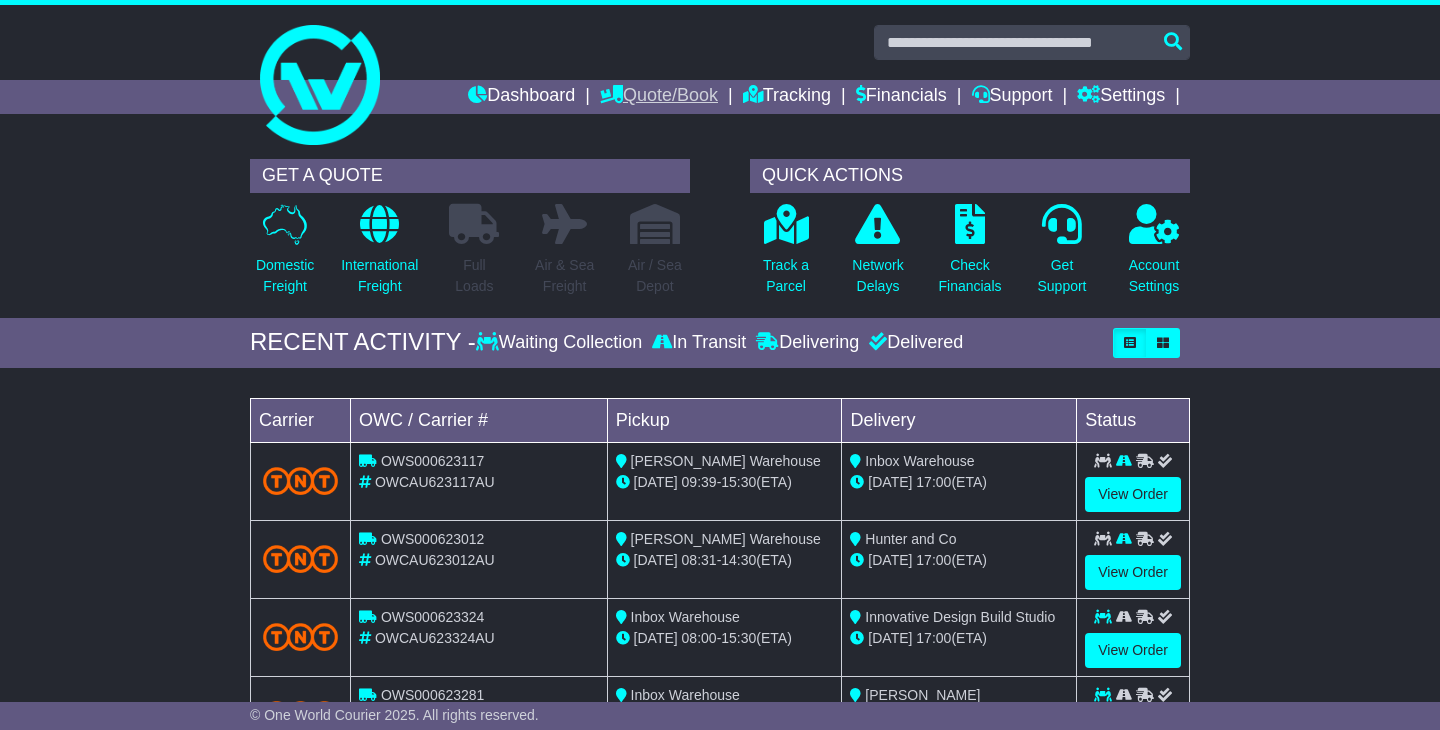 click on "Quote/Book" at bounding box center [659, 97] 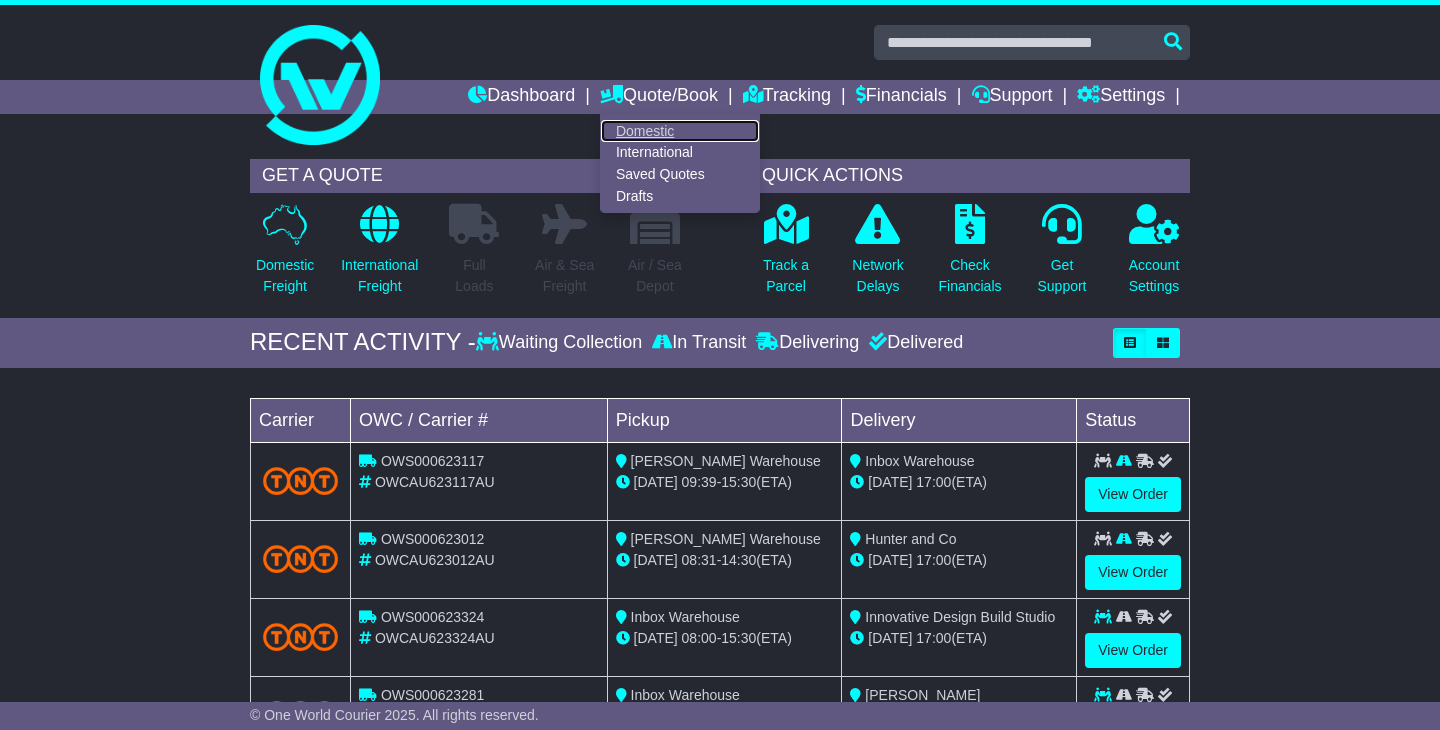 click on "Domestic" at bounding box center [680, 131] 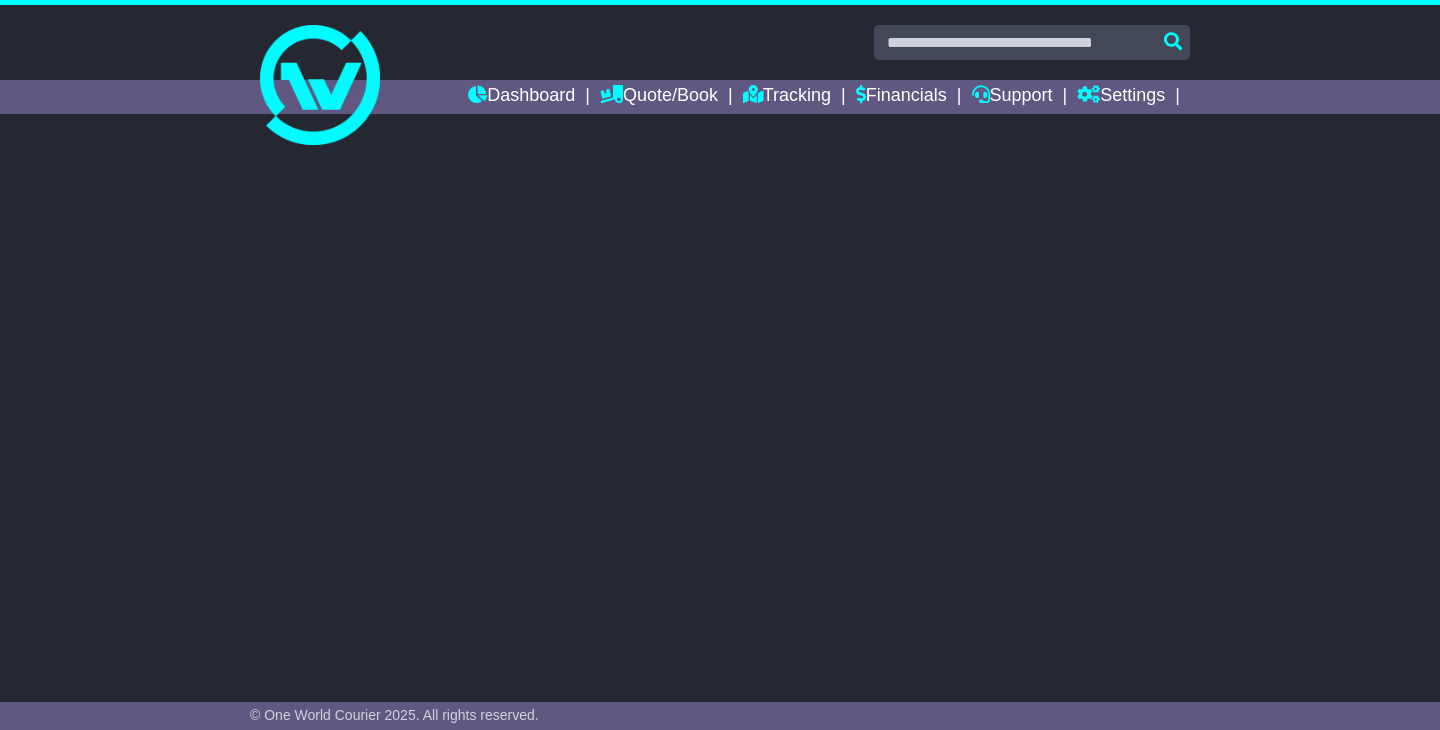 scroll, scrollTop: 0, scrollLeft: 0, axis: both 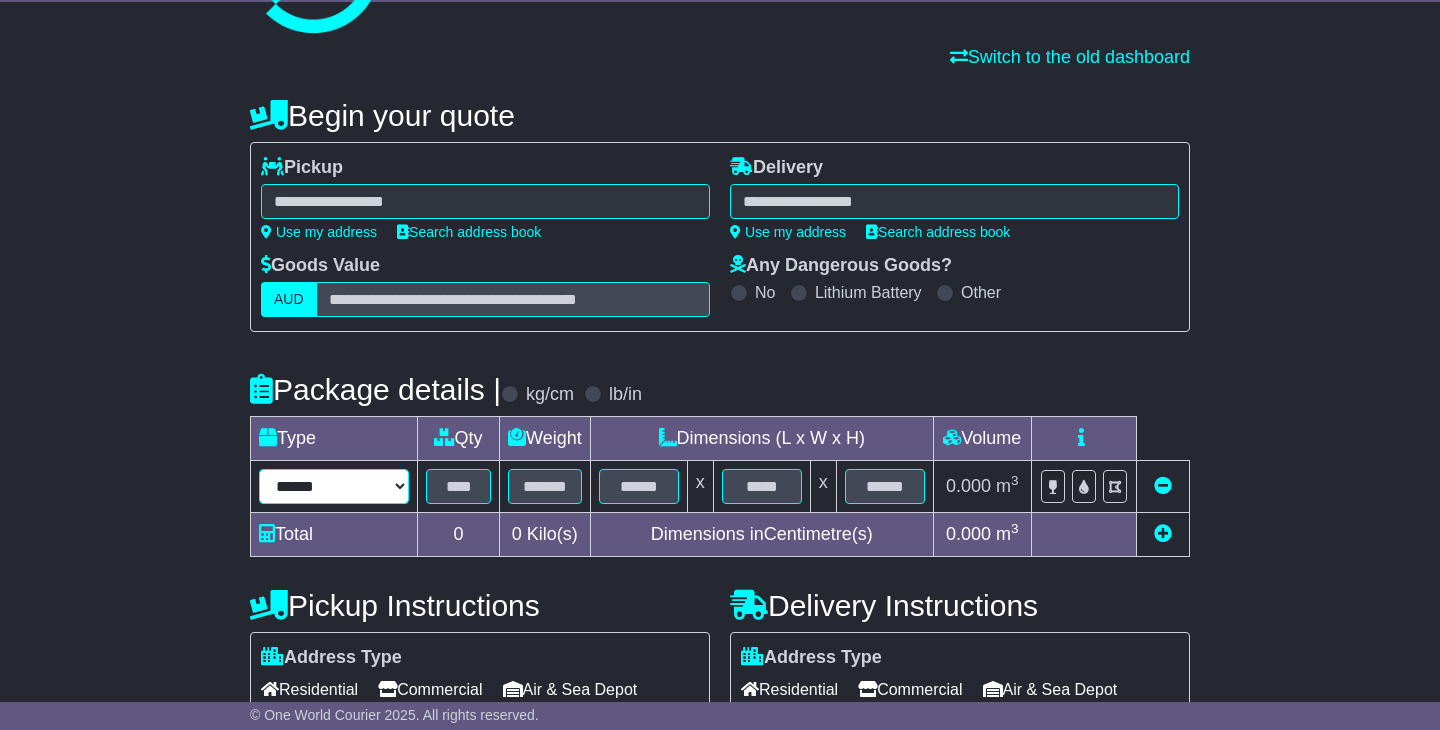 click on "****** ****** *** ******** ***** **** **** ****** *** *******" at bounding box center [334, 486] 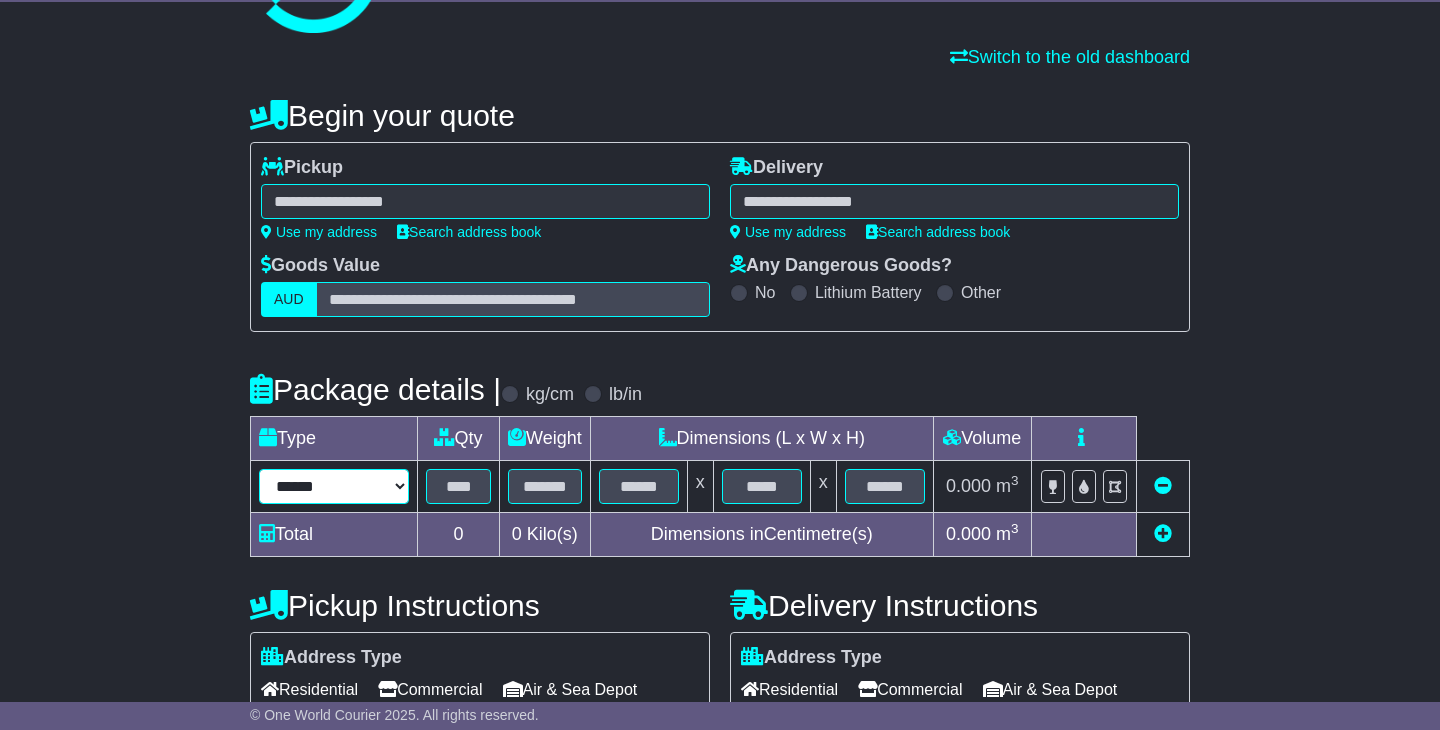 click on "****** ****** *** ******** ***** **** **** ****** *** *******" at bounding box center [334, 486] 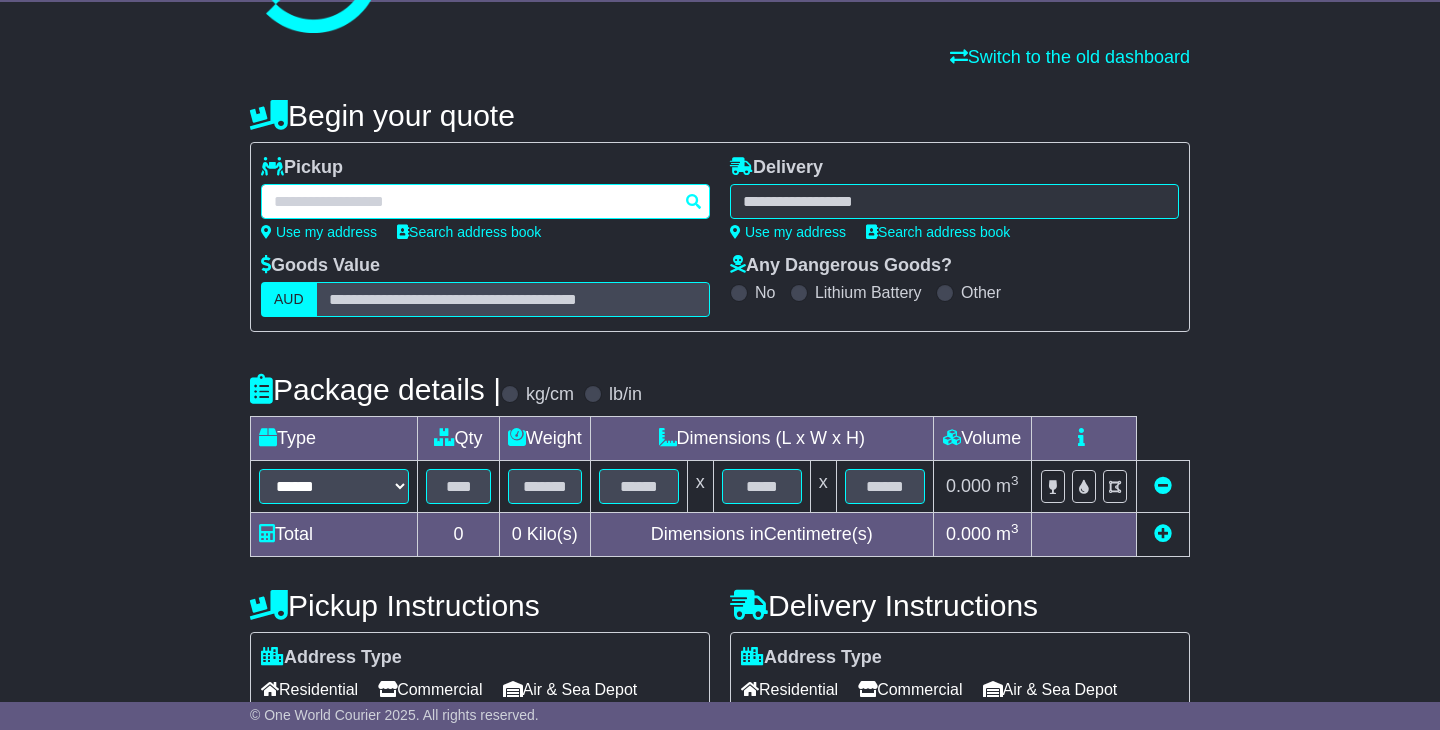 click at bounding box center (485, 201) 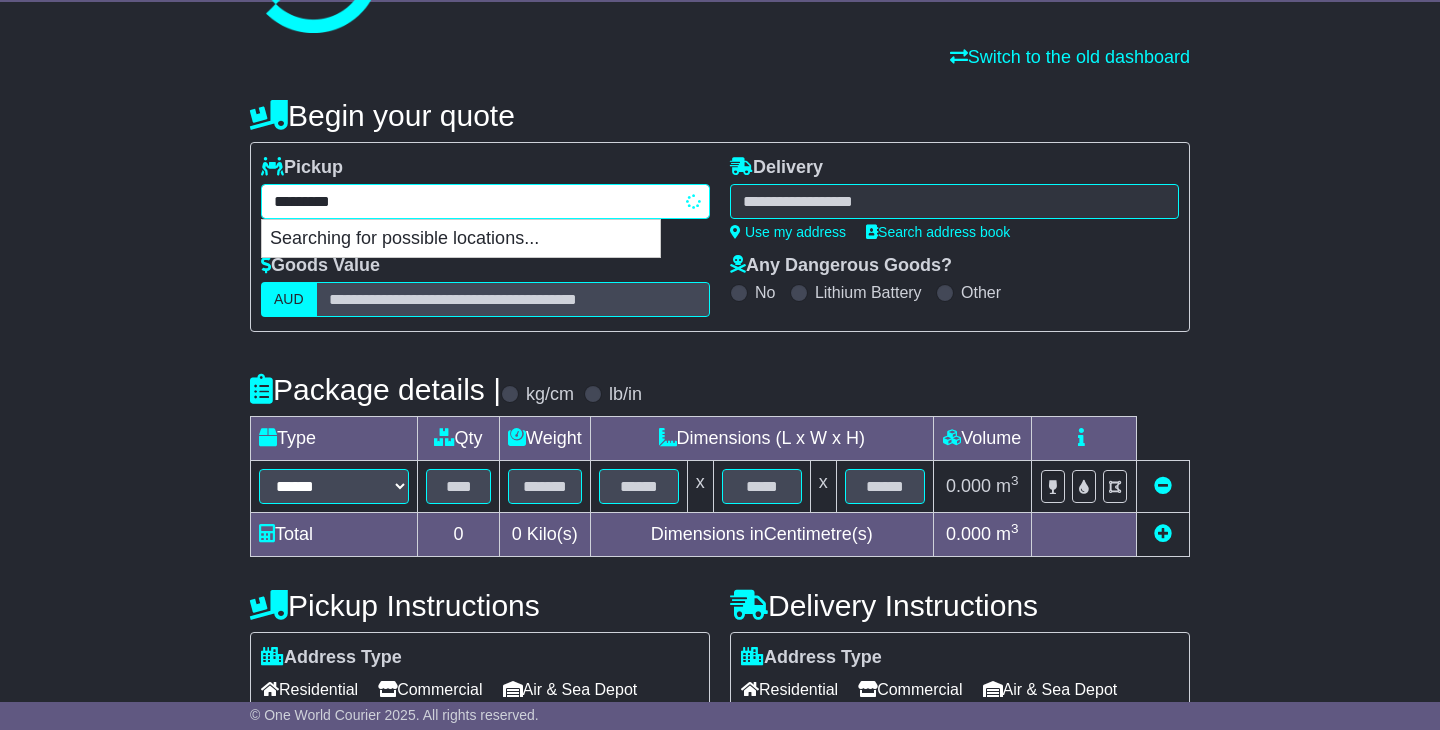 type on "**********" 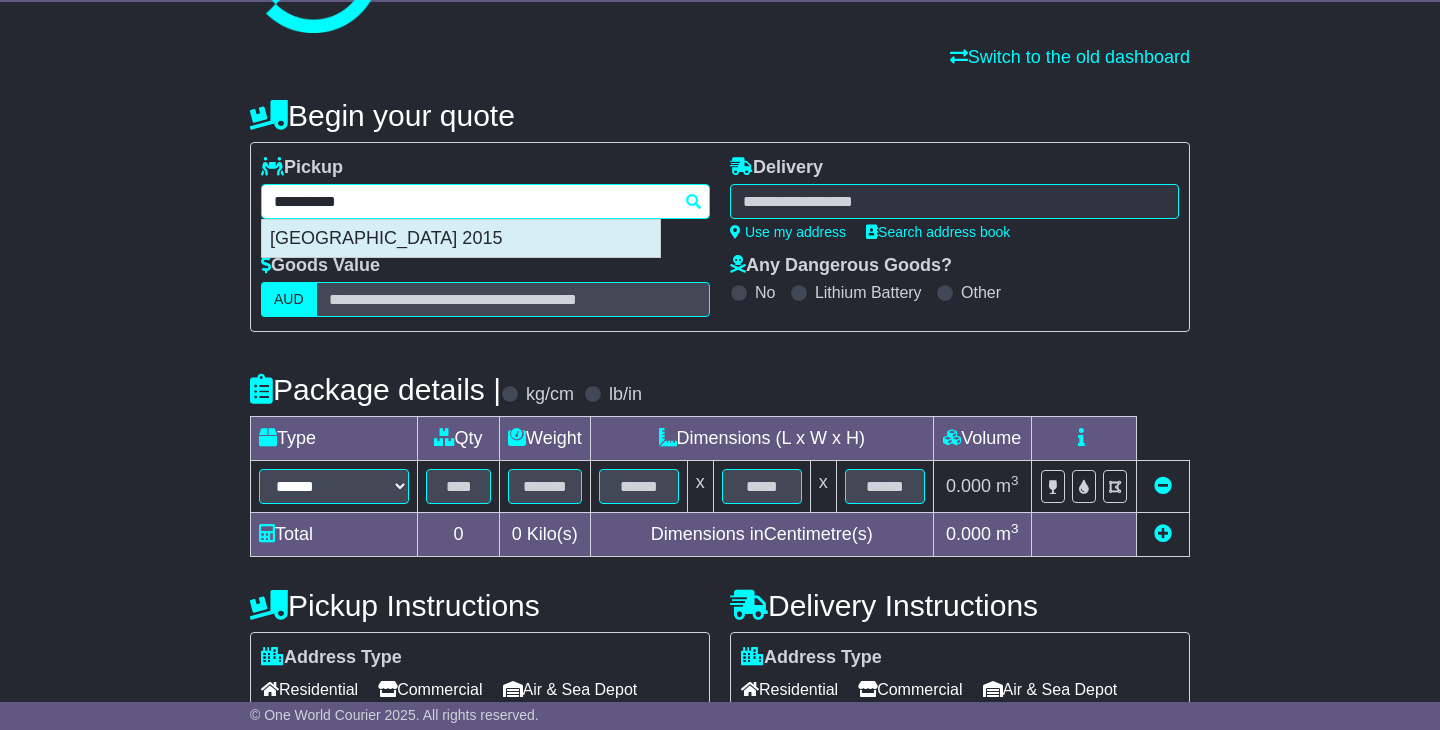 click on "[GEOGRAPHIC_DATA] 2015" at bounding box center [461, 239] 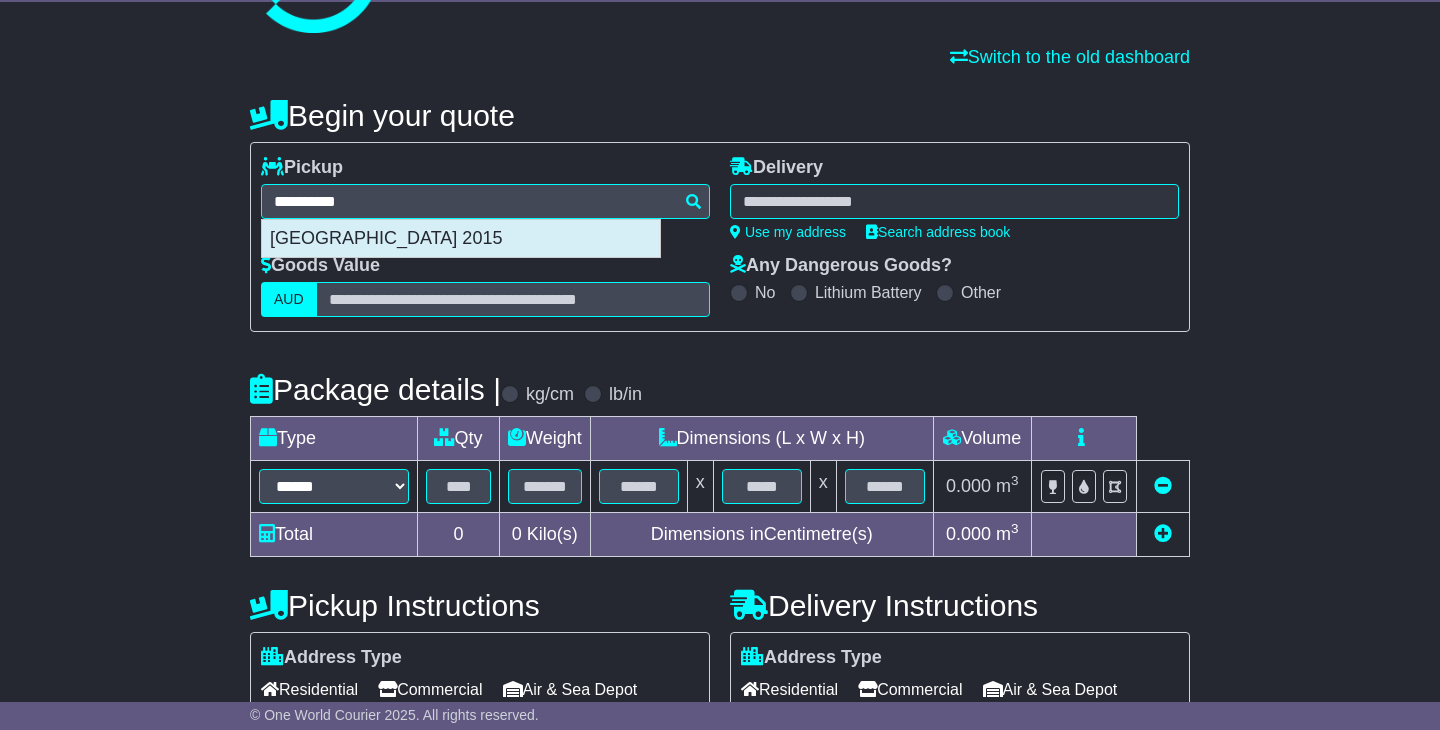 type on "**********" 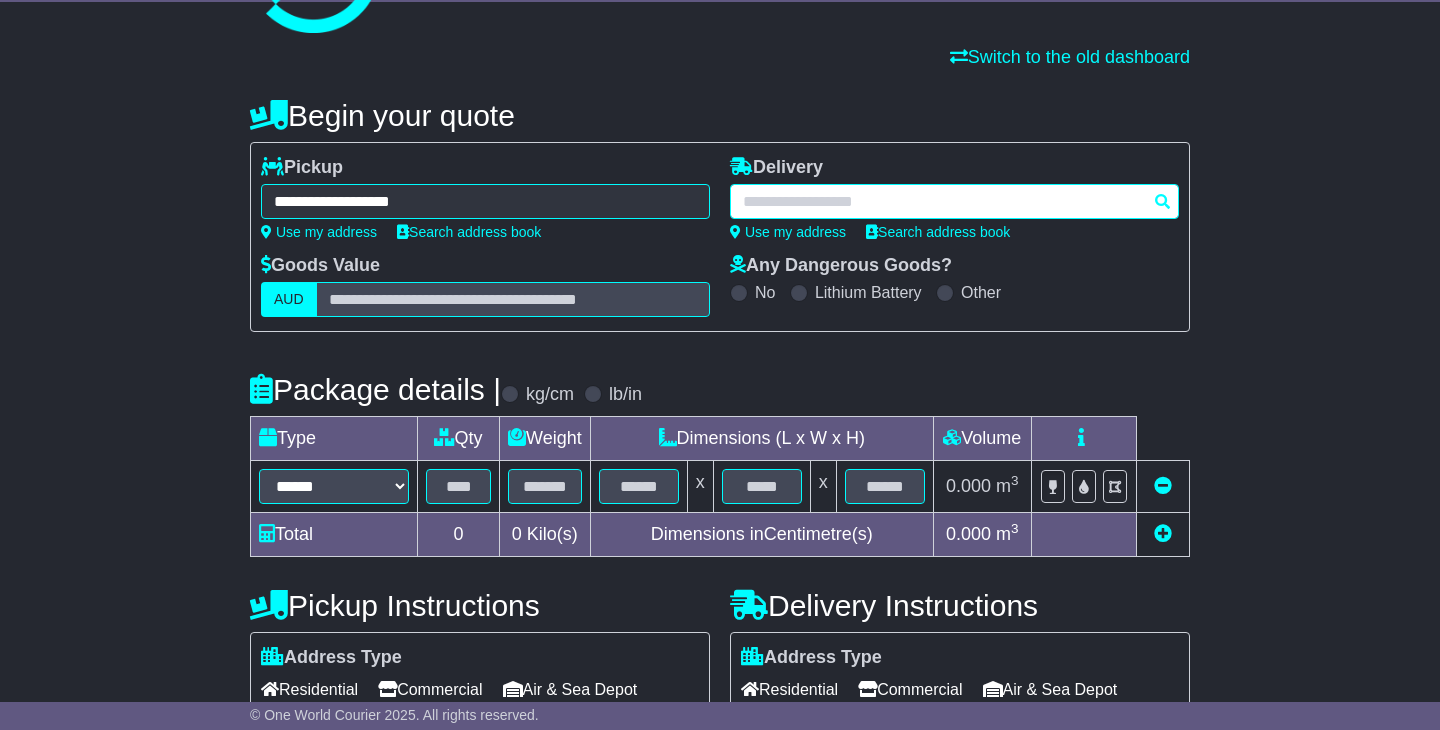 click at bounding box center [954, 201] 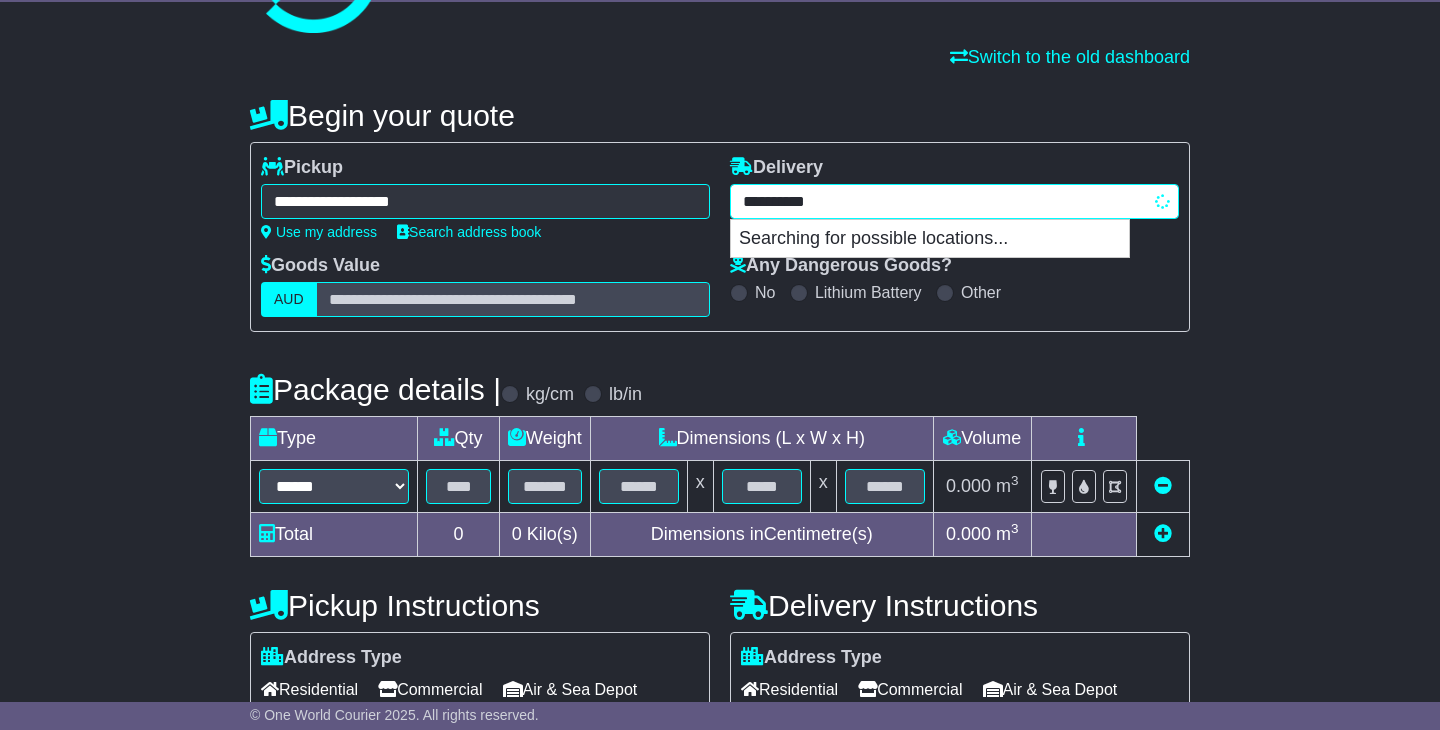 type on "**********" 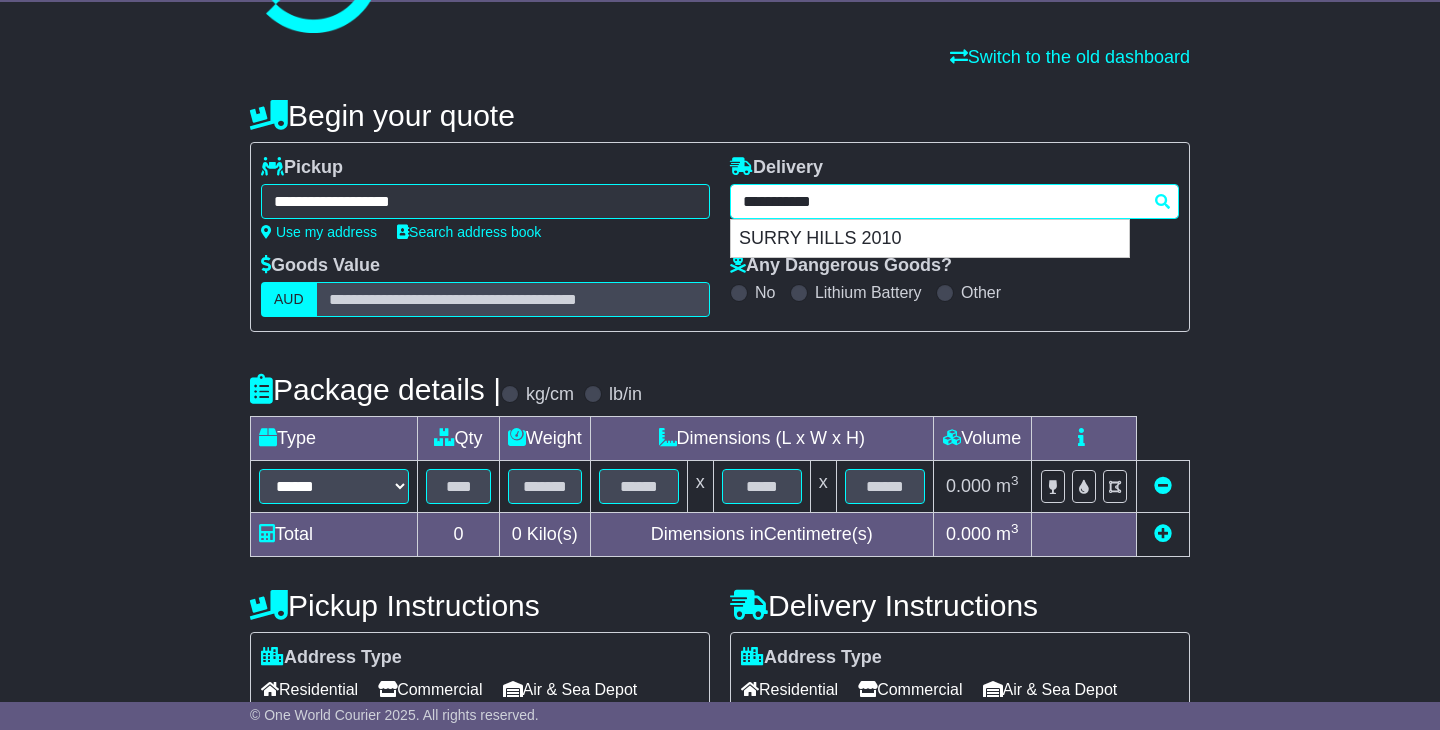 click on "SURRY HILLS 2010" at bounding box center (930, 239) 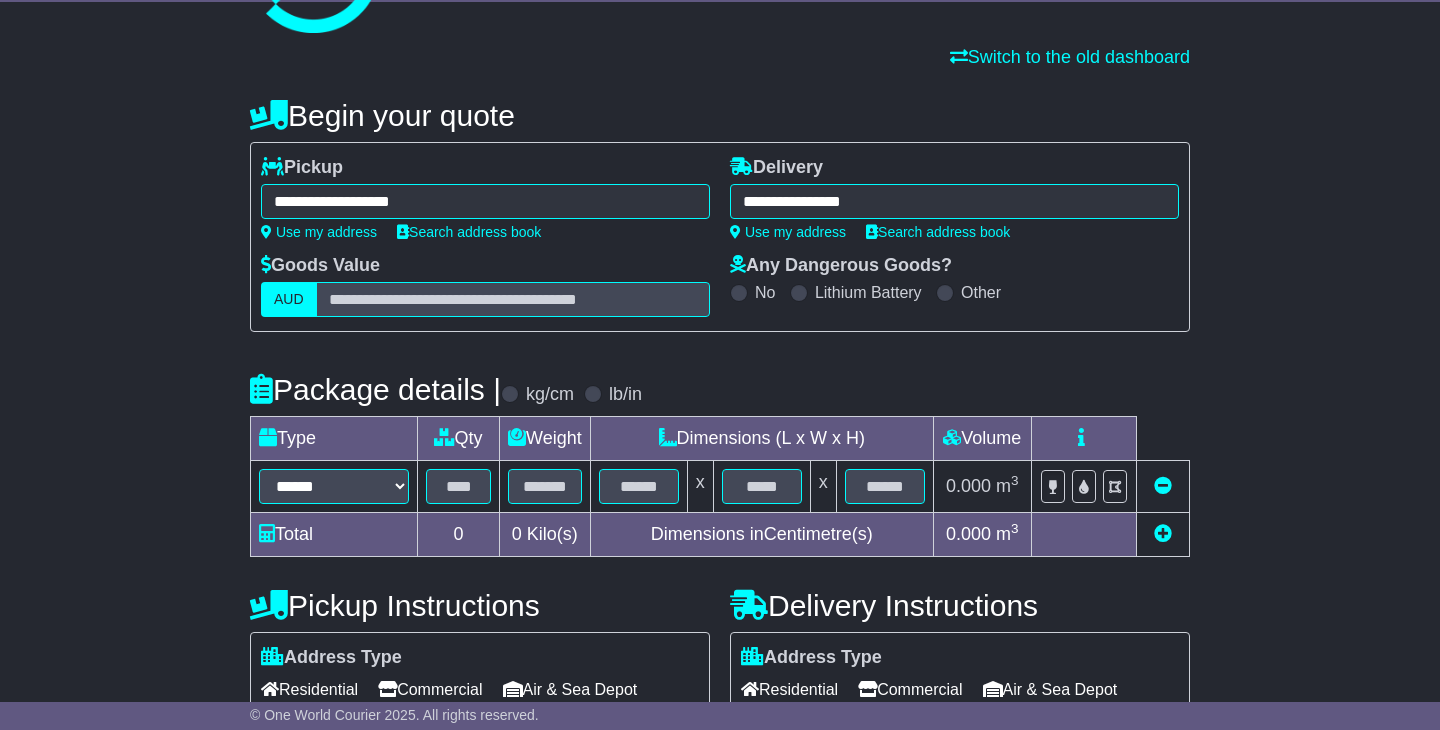 type on "**********" 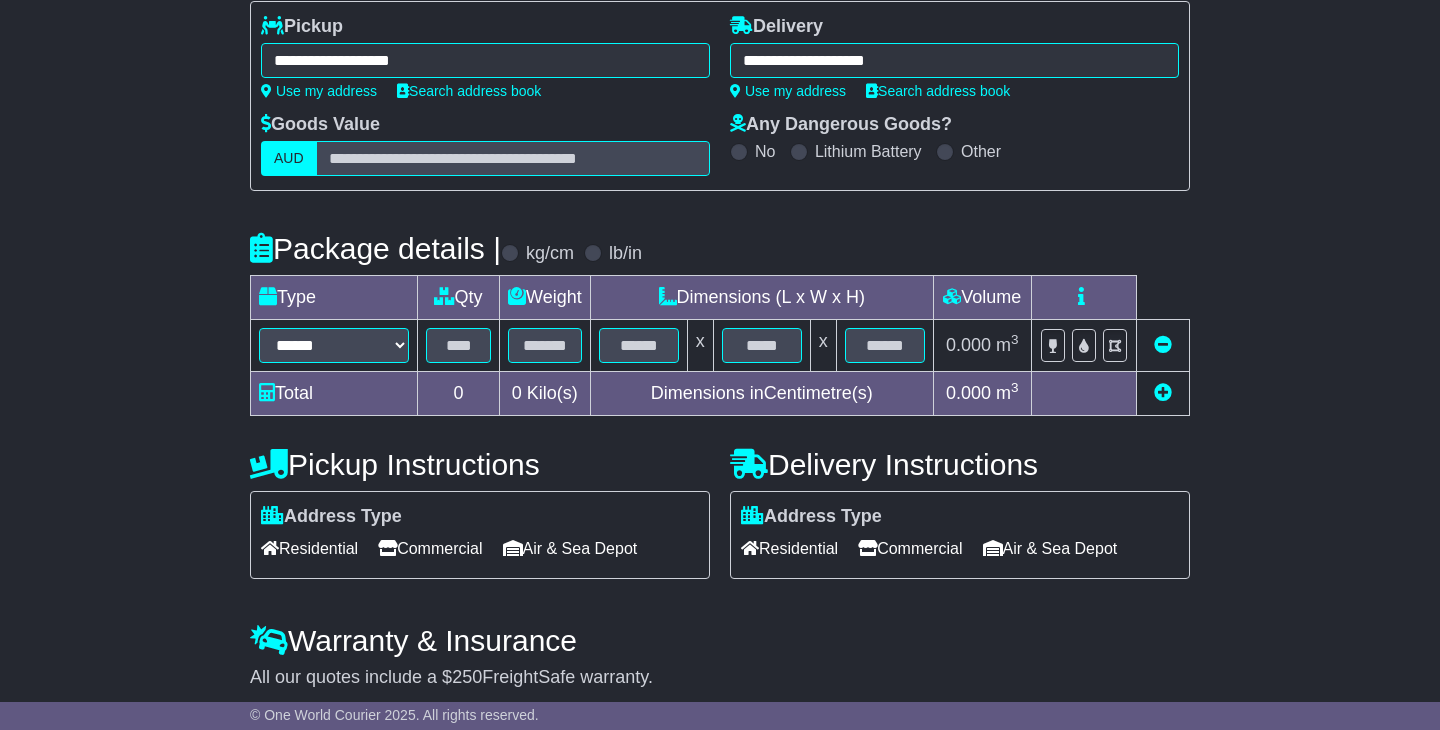 scroll, scrollTop: 304, scrollLeft: 0, axis: vertical 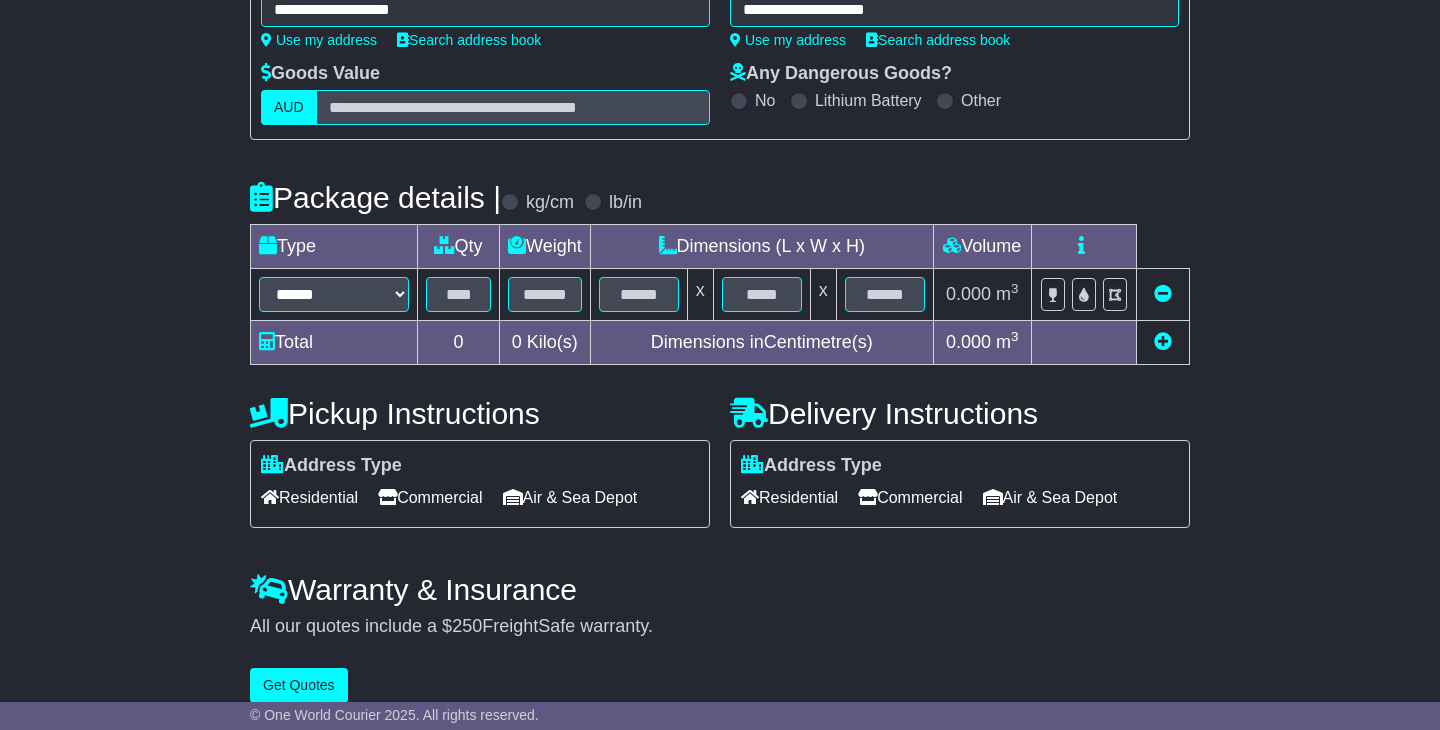 click at bounding box center (459, 295) 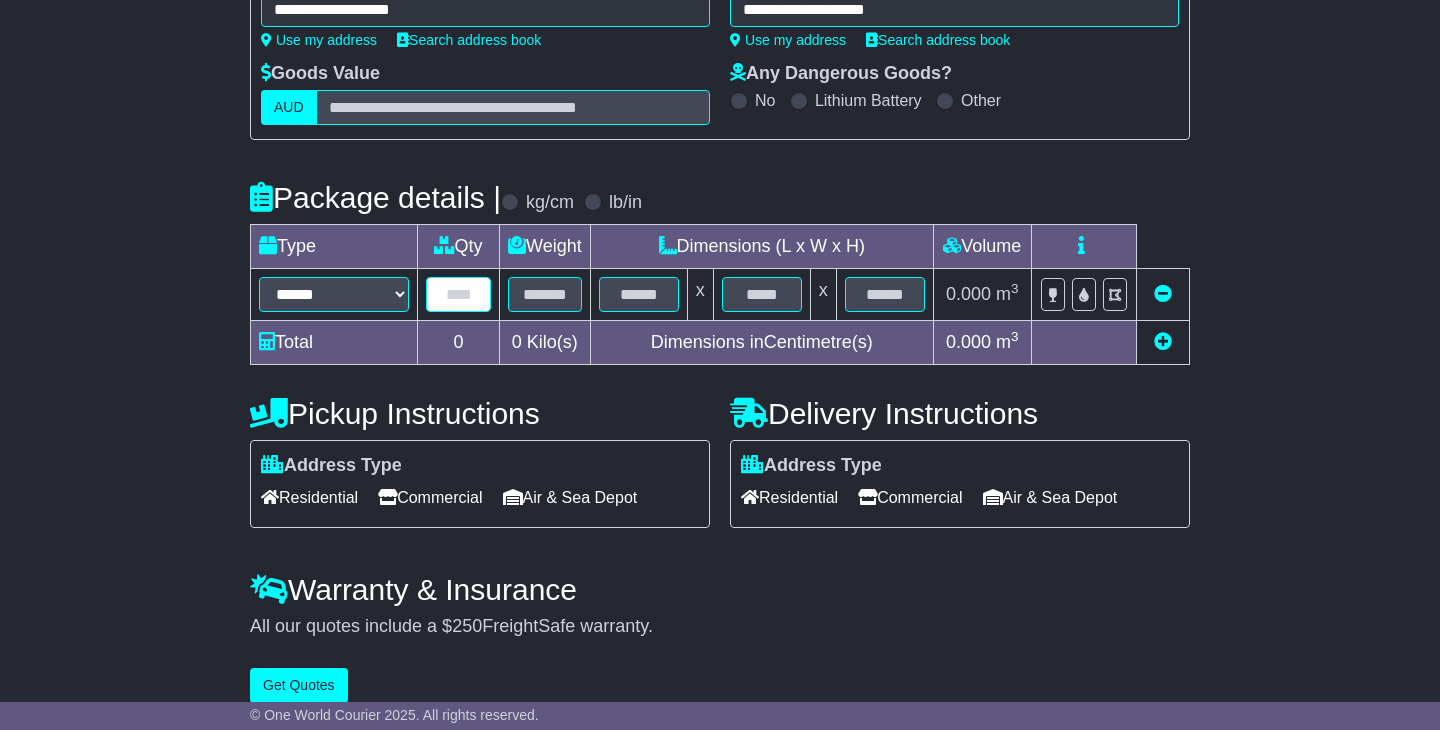 click at bounding box center [458, 294] 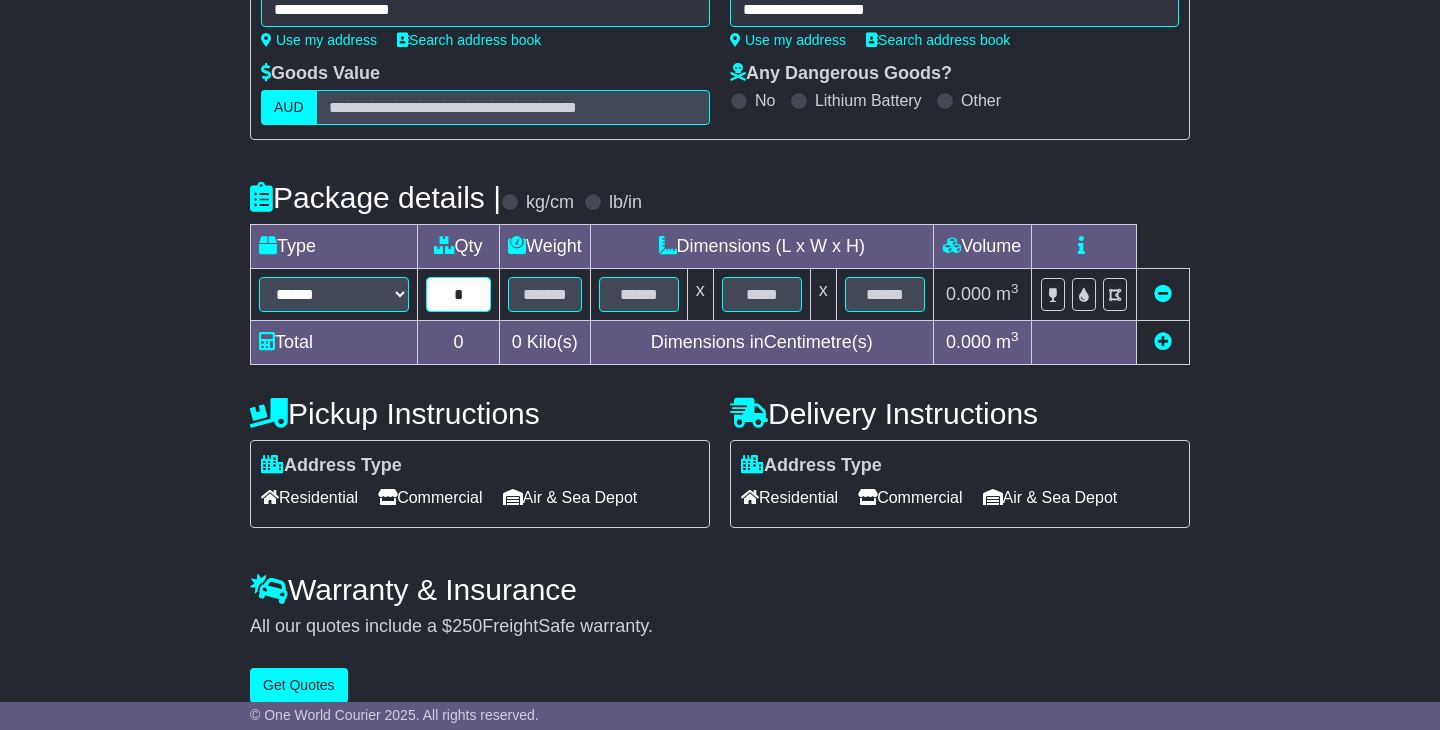 type on "*" 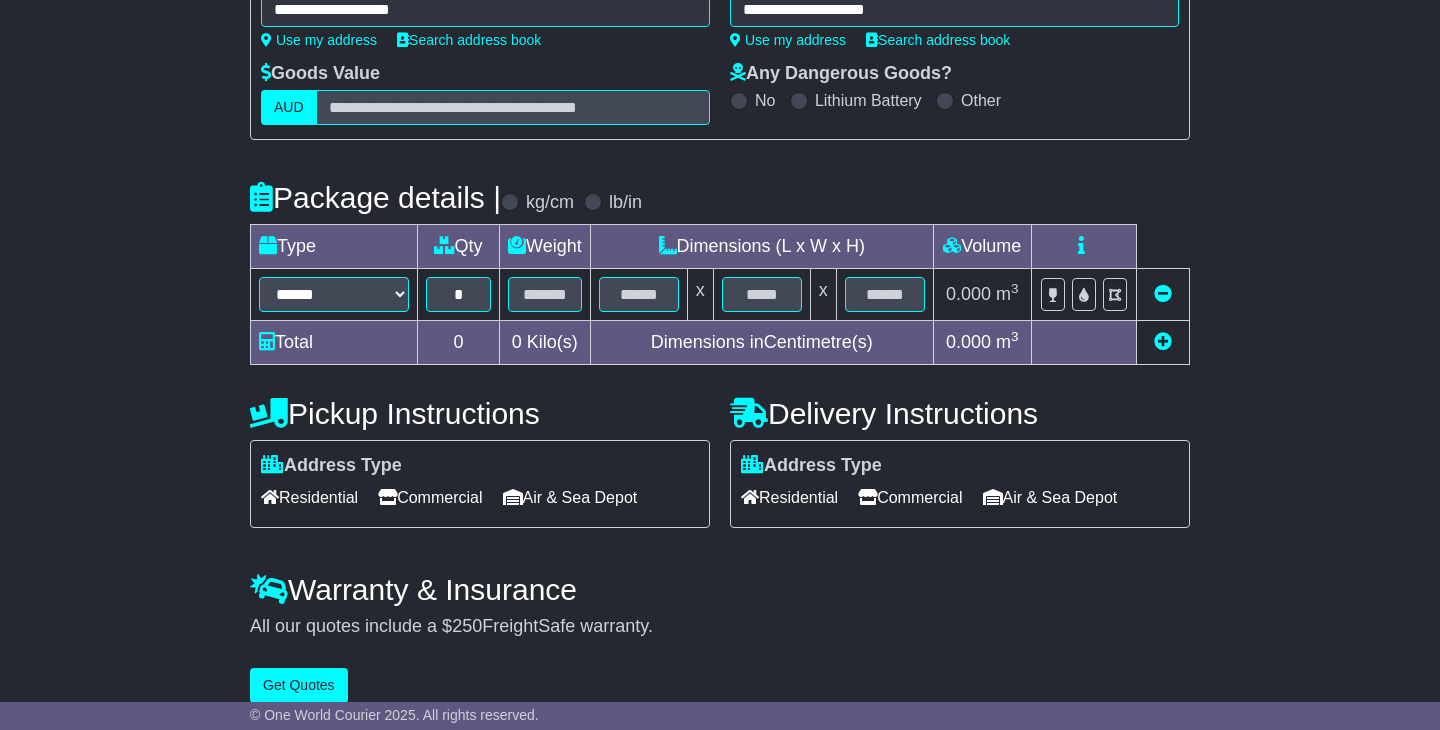 click on "Commercial" at bounding box center (430, 497) 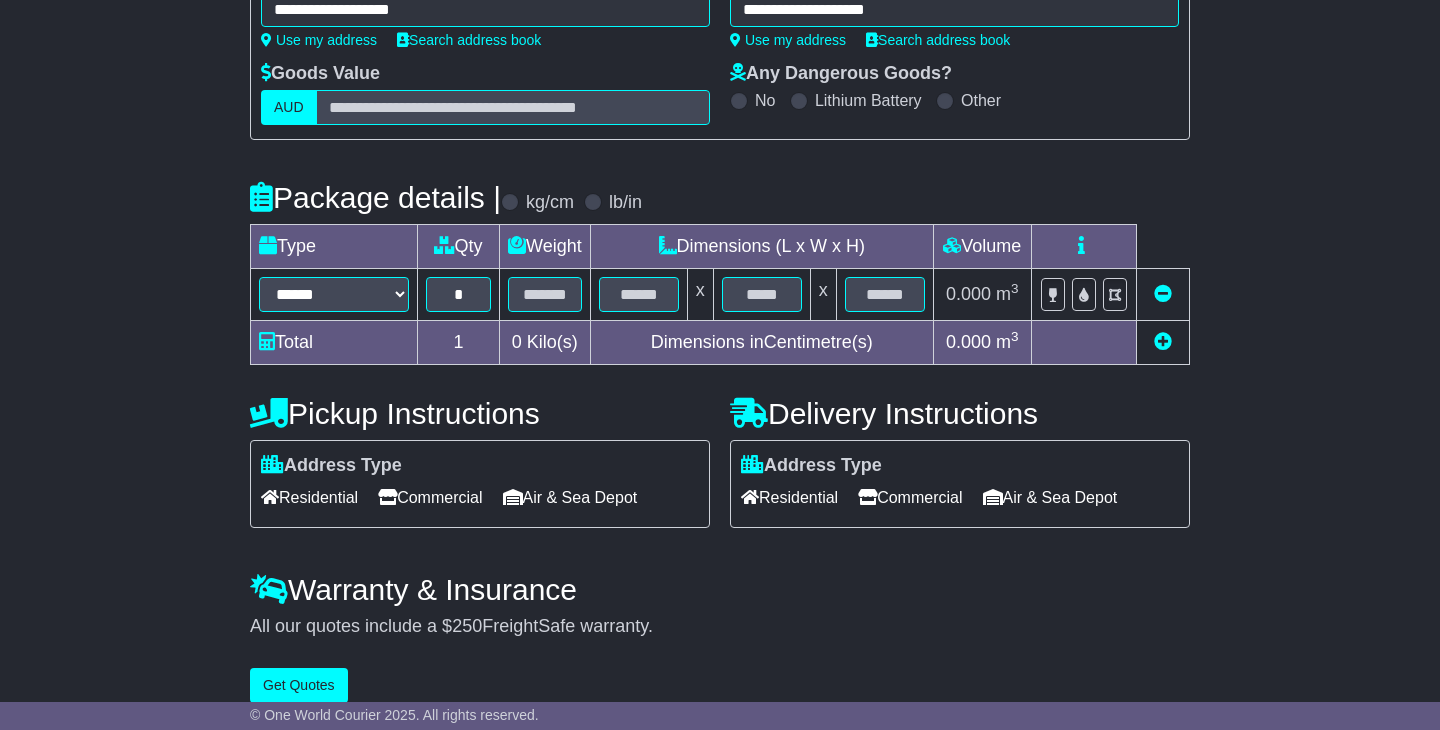 click on "Residential" at bounding box center (789, 497) 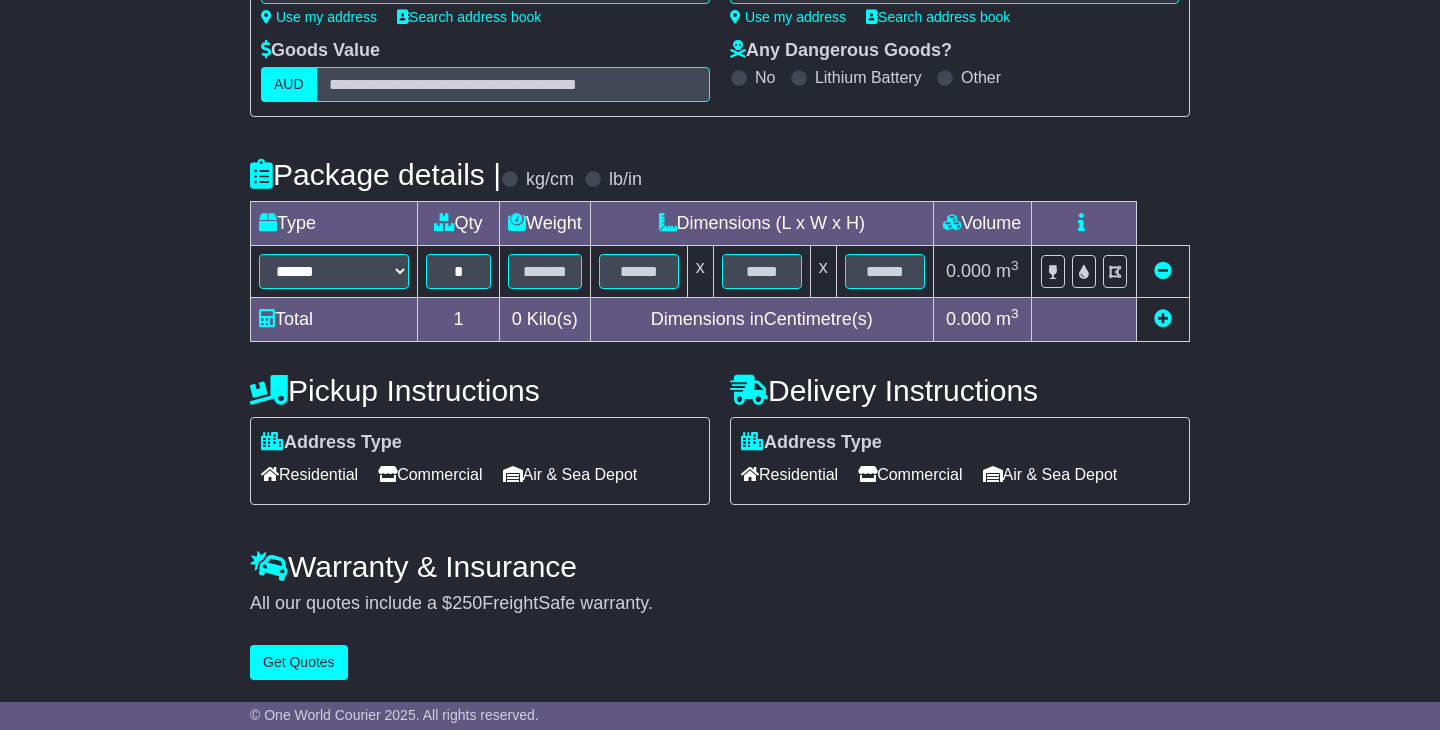 click on "Commercial" at bounding box center (910, 474) 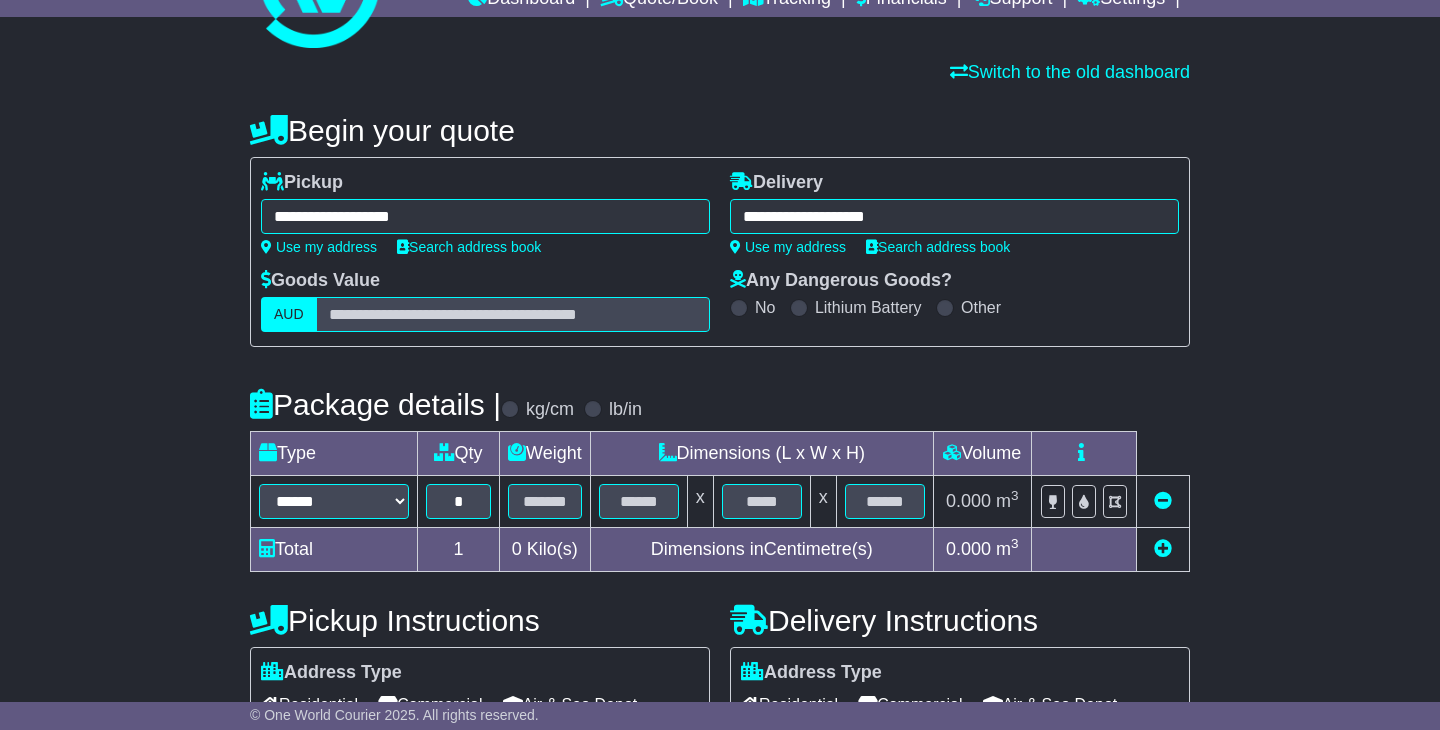 scroll, scrollTop: 102, scrollLeft: 0, axis: vertical 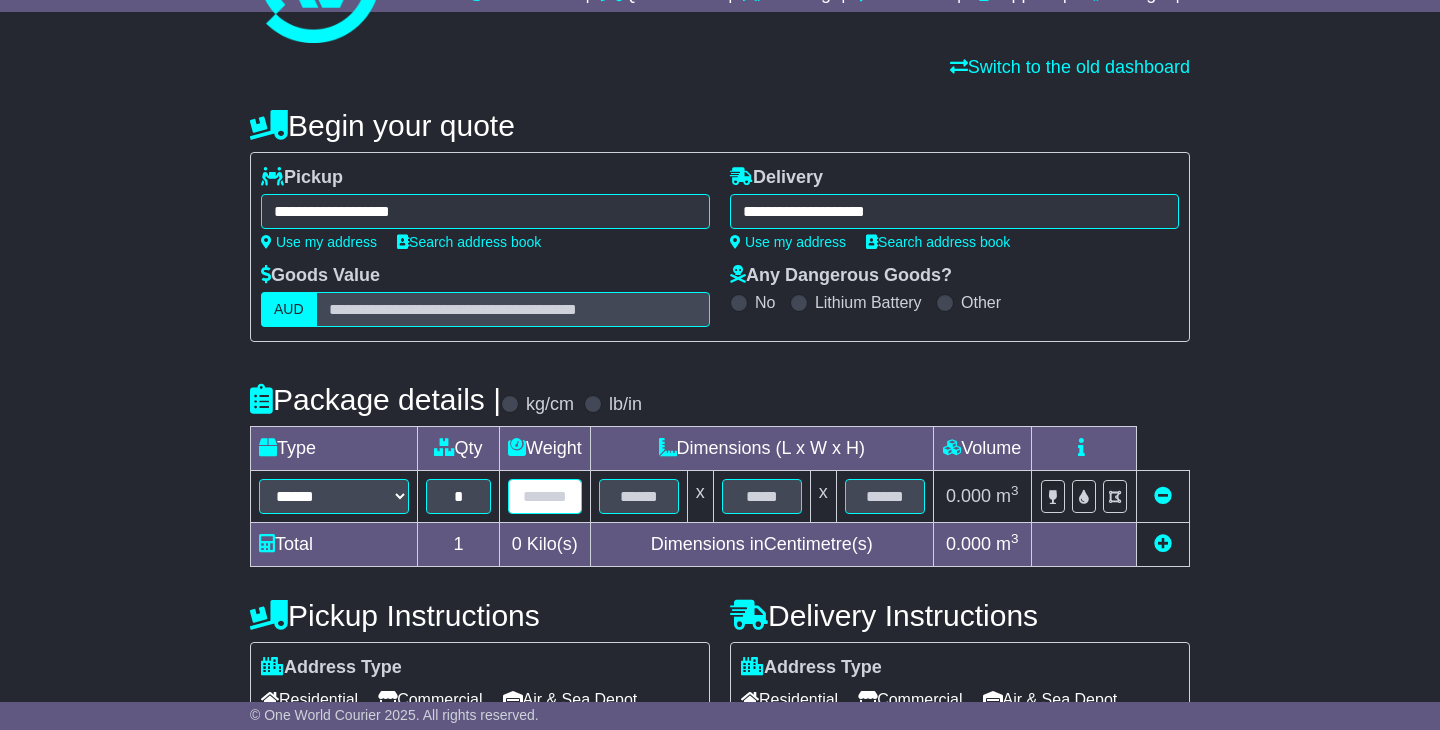 click at bounding box center (545, 496) 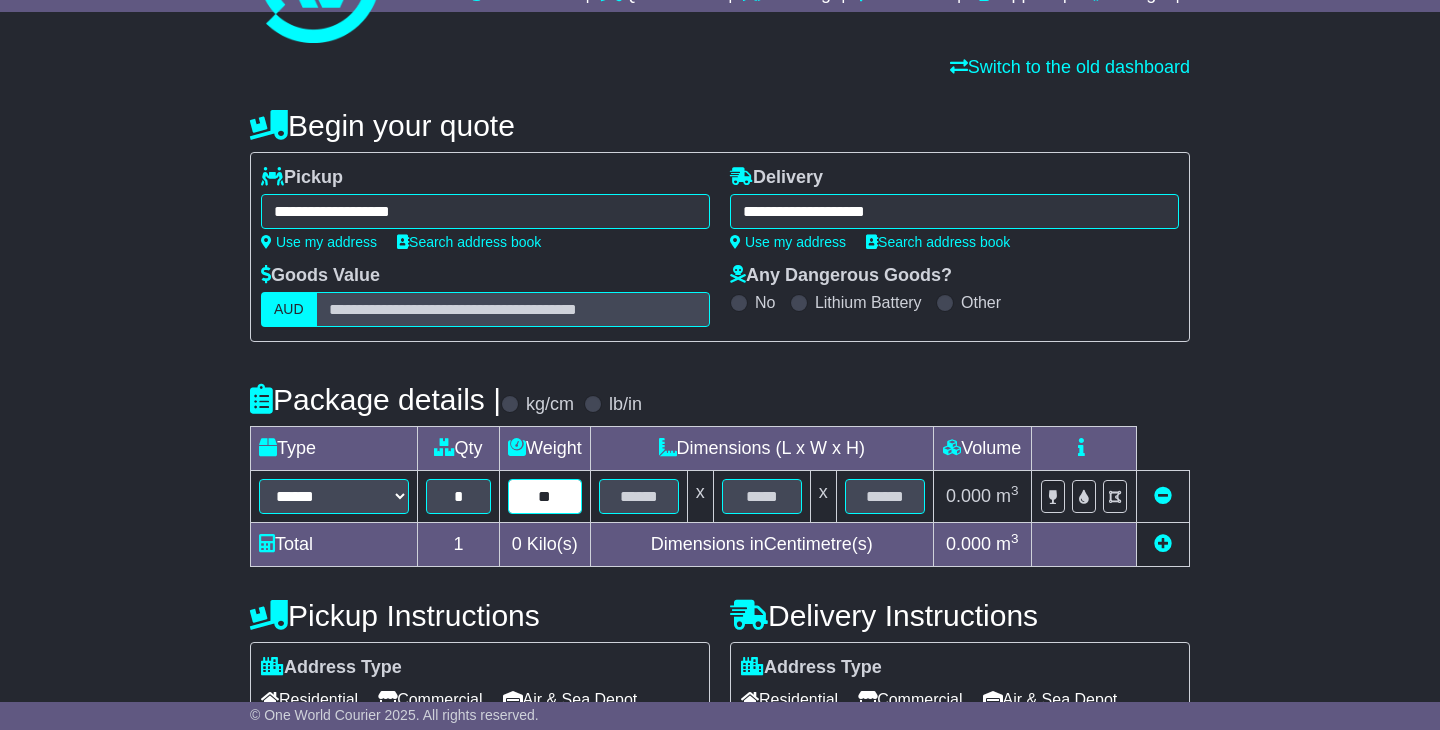 type on "**" 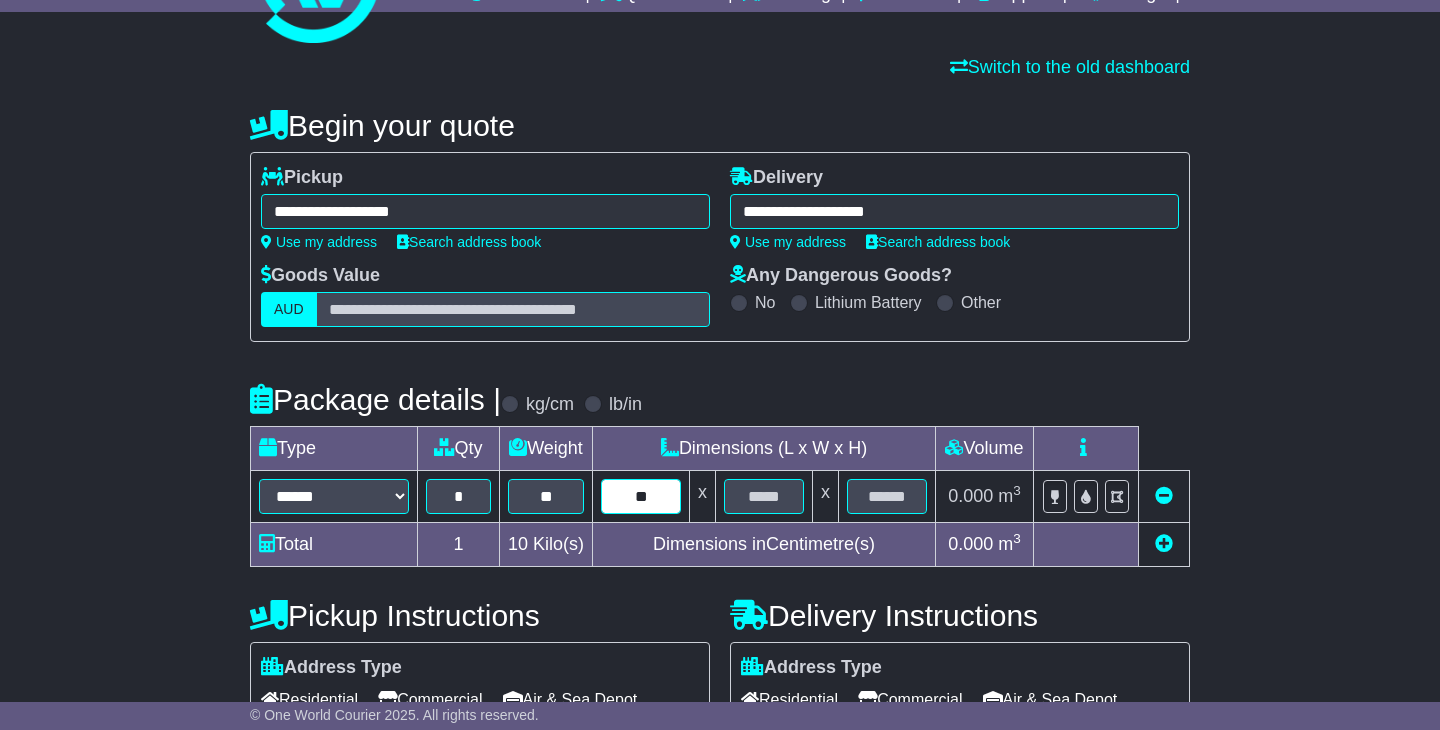 type on "**" 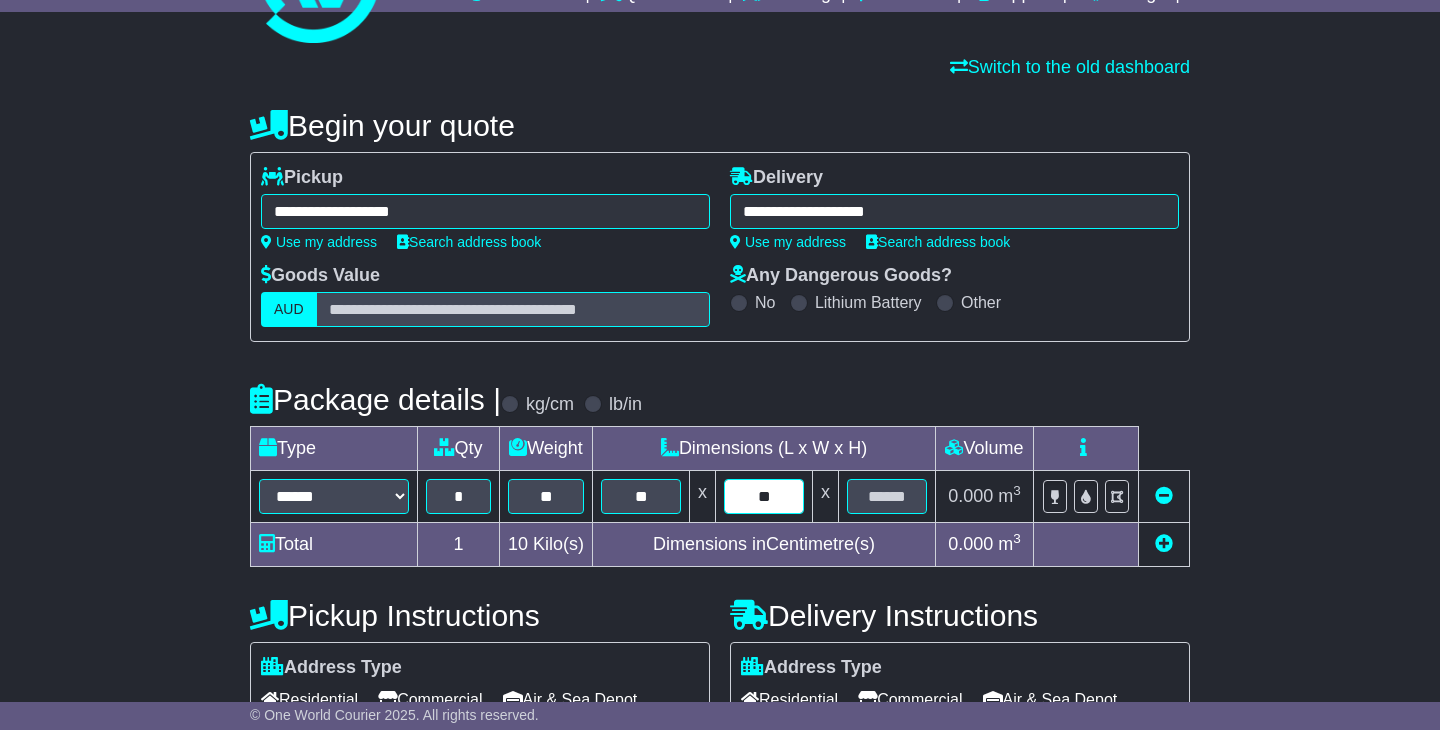 type on "**" 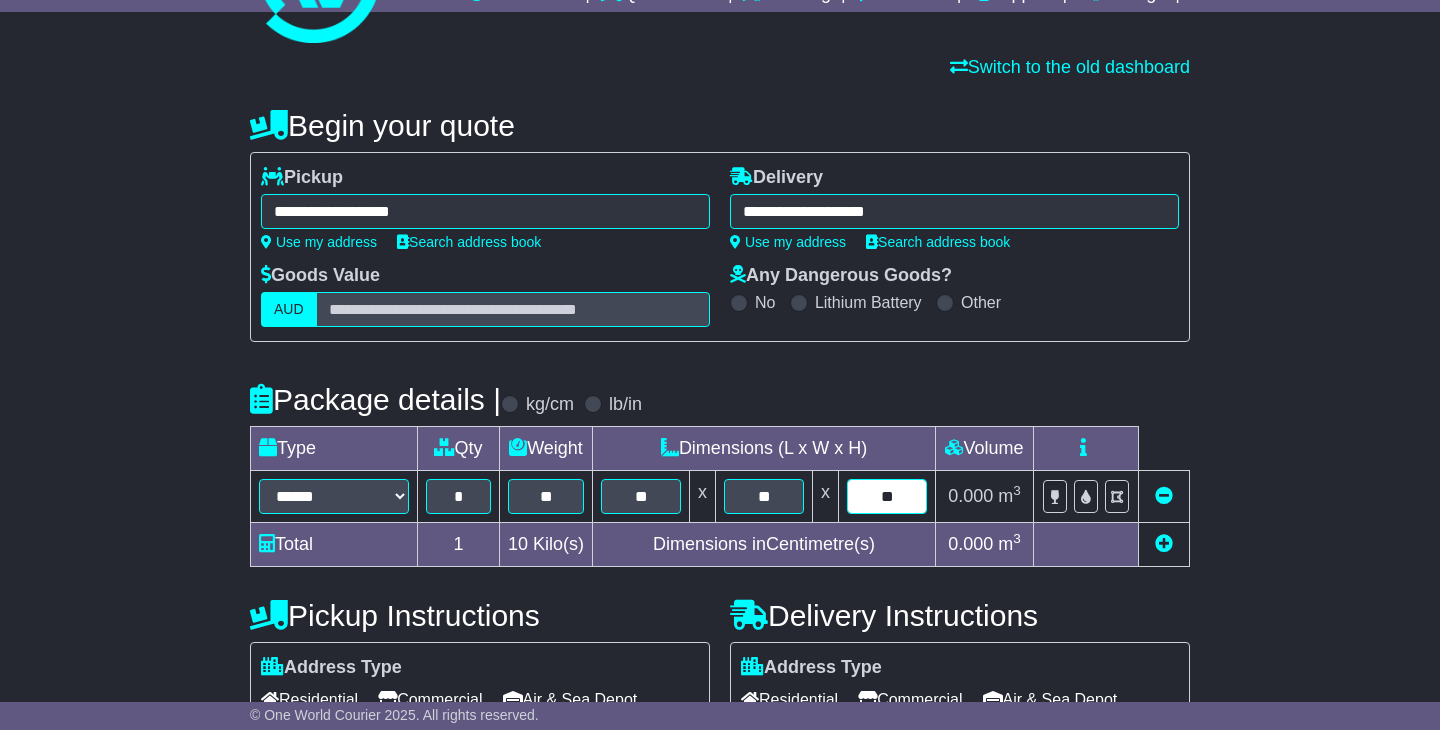 type on "**" 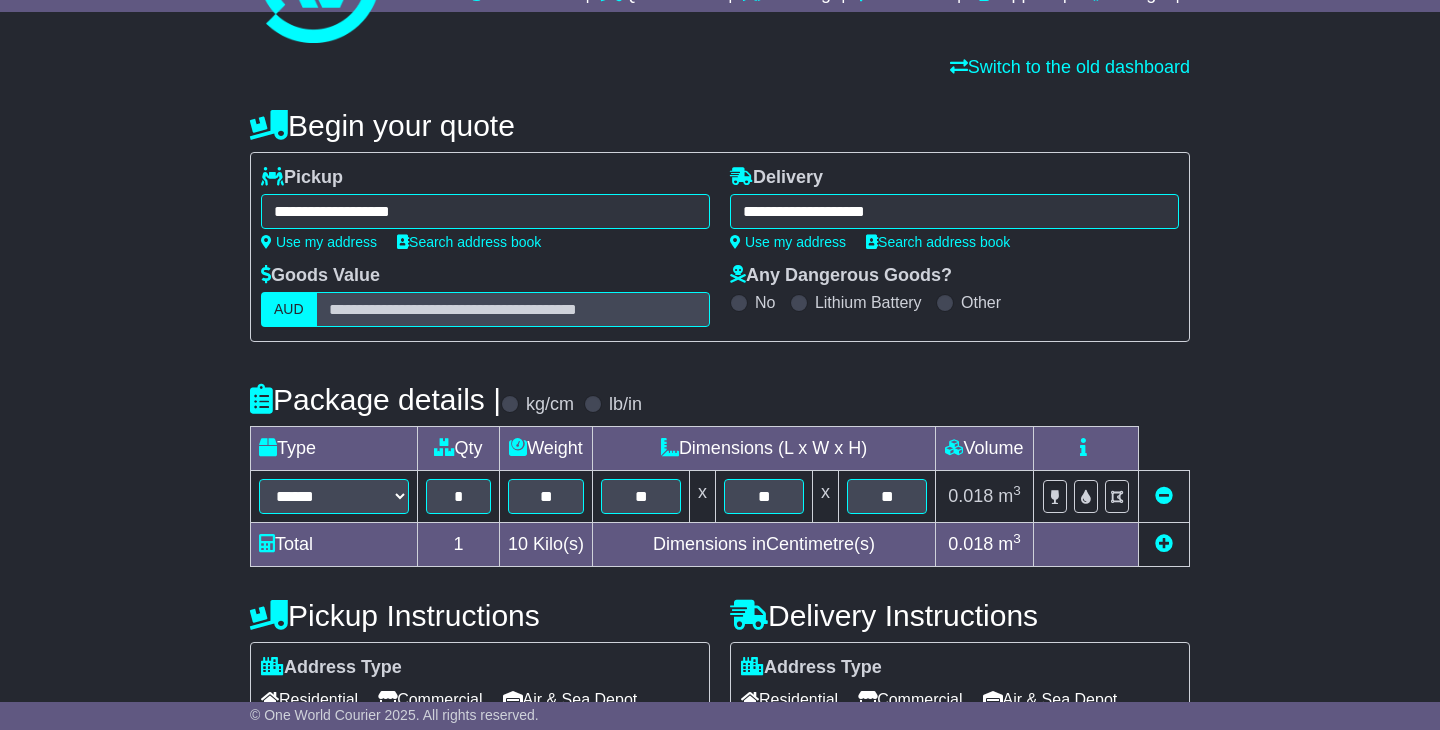 scroll, scrollTop: 329, scrollLeft: 0, axis: vertical 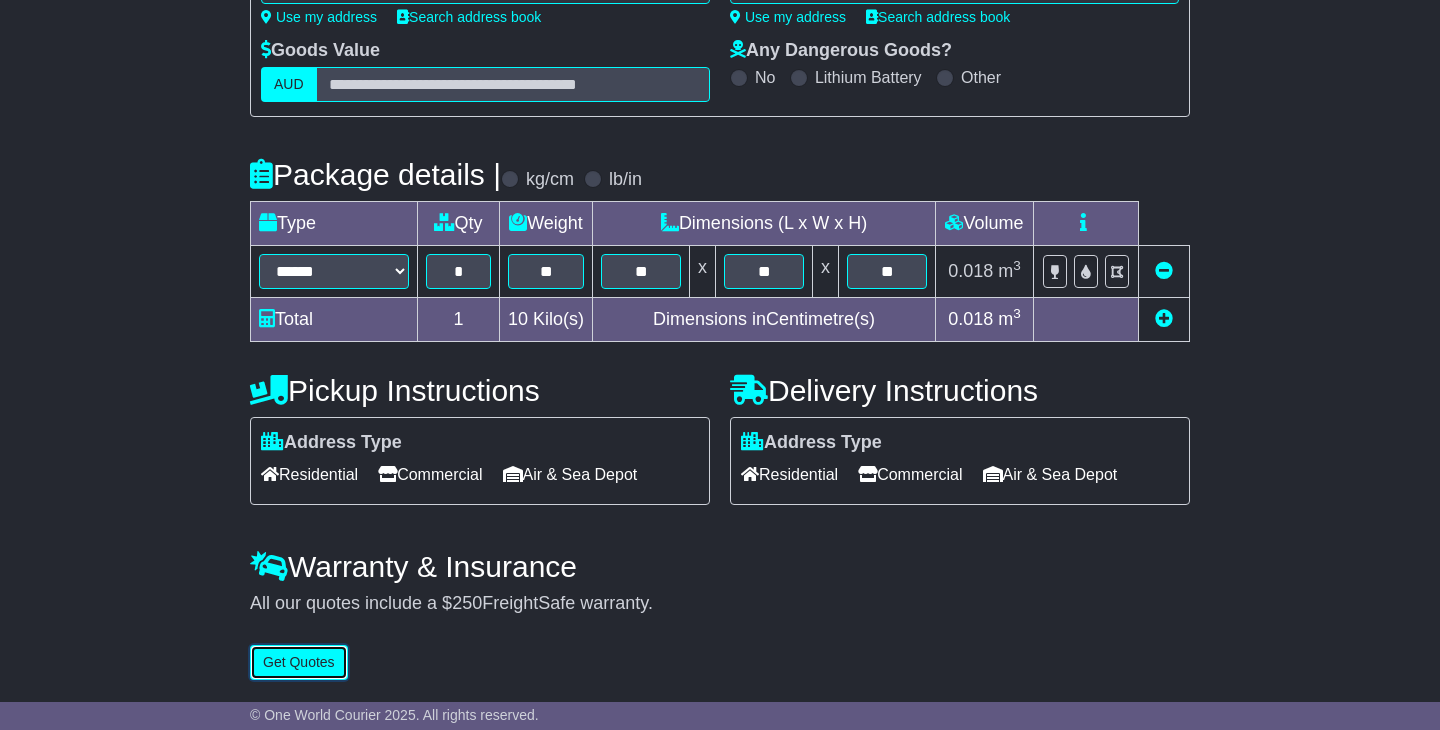 type 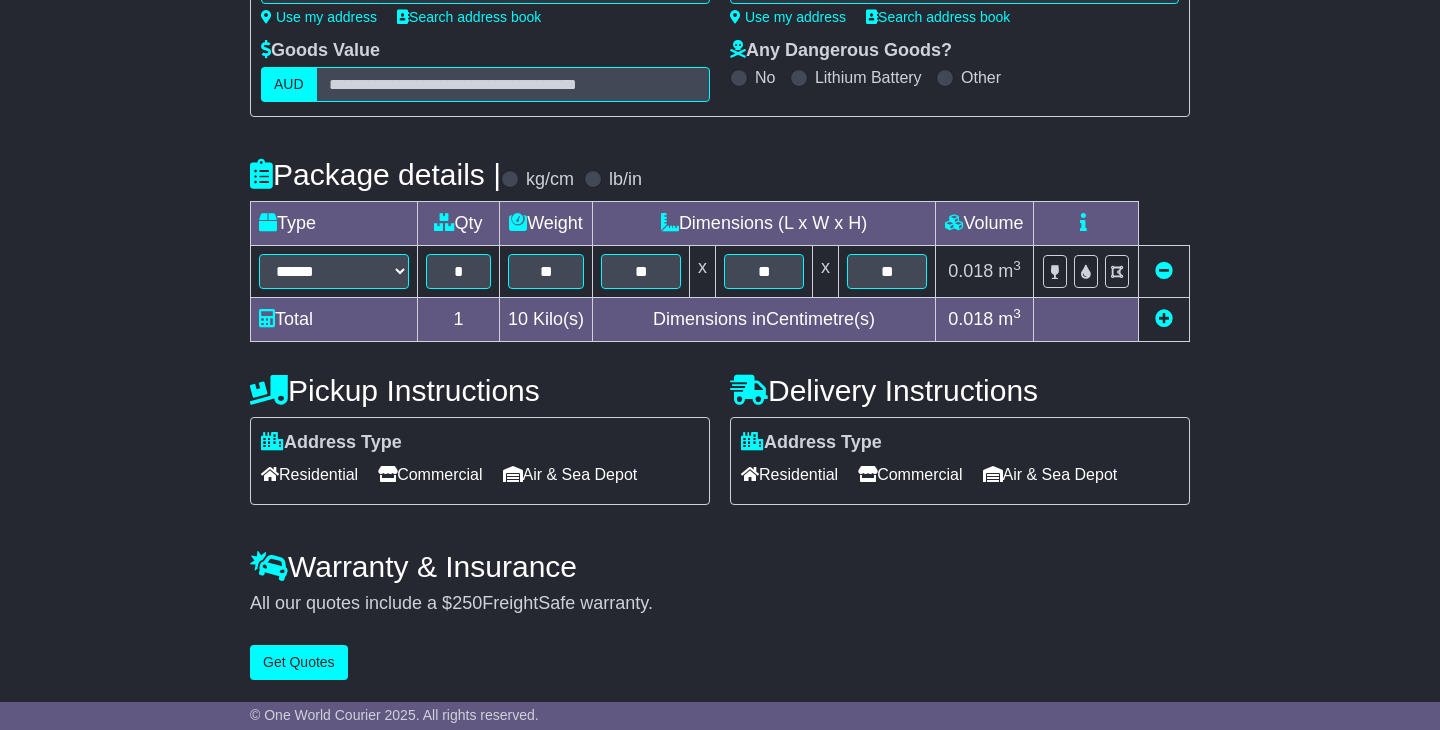 click on "**********" at bounding box center [720, 277] 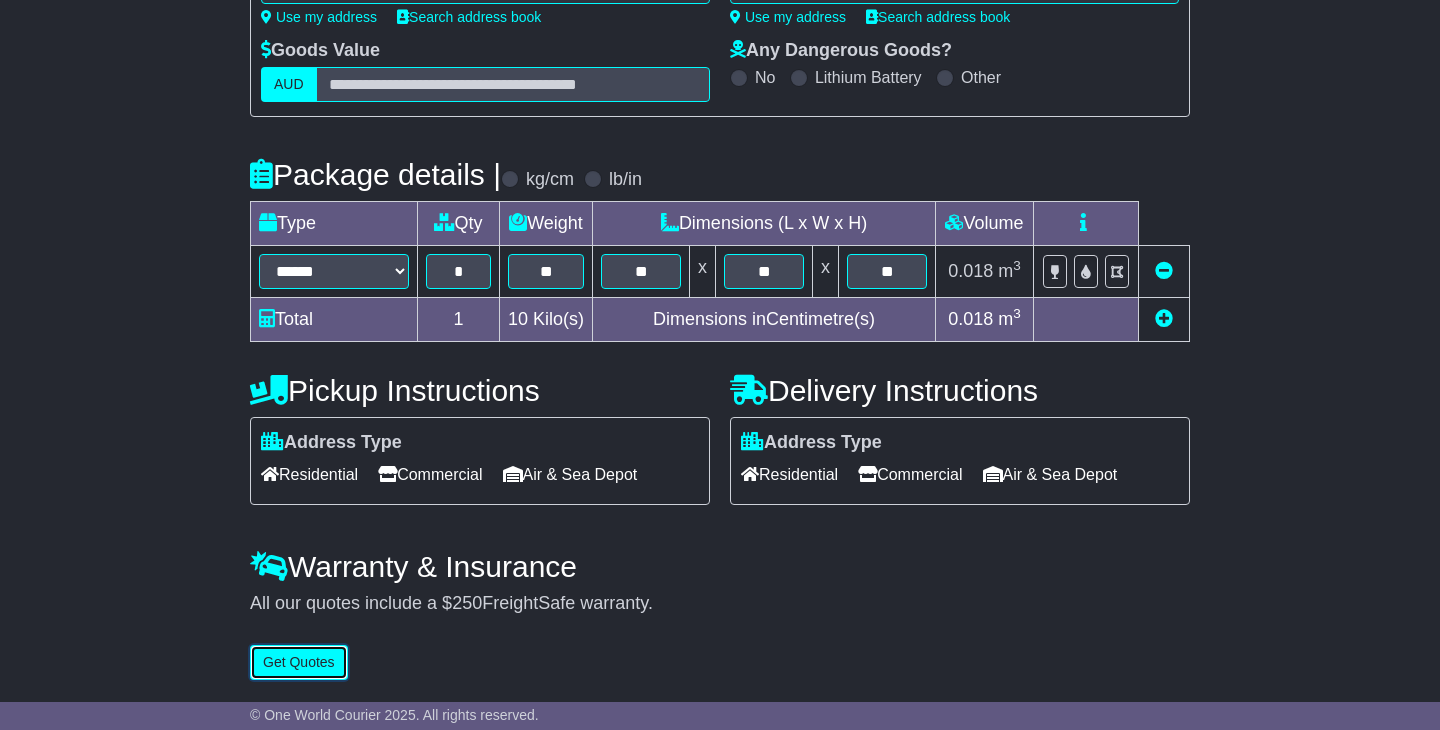 click on "Get Quotes" at bounding box center (299, 662) 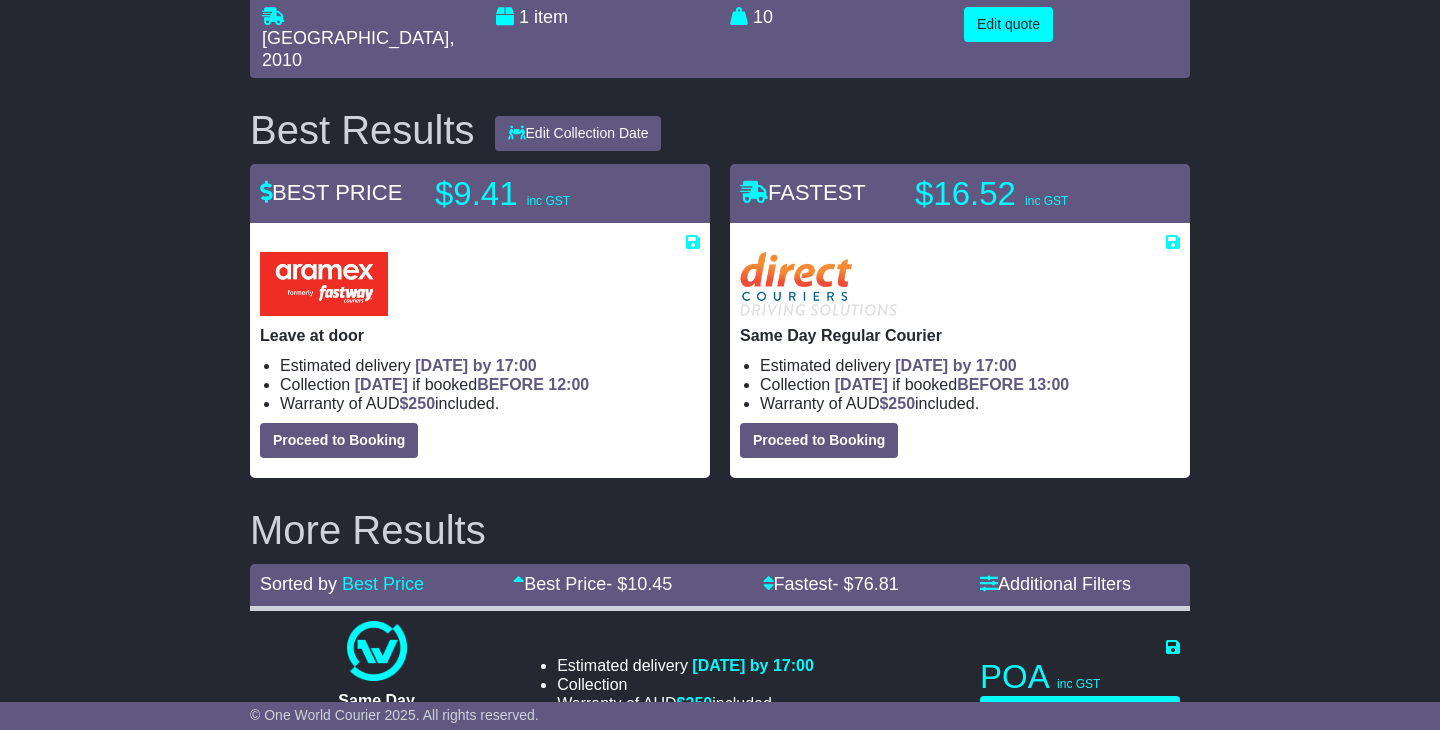 scroll, scrollTop: 242, scrollLeft: 0, axis: vertical 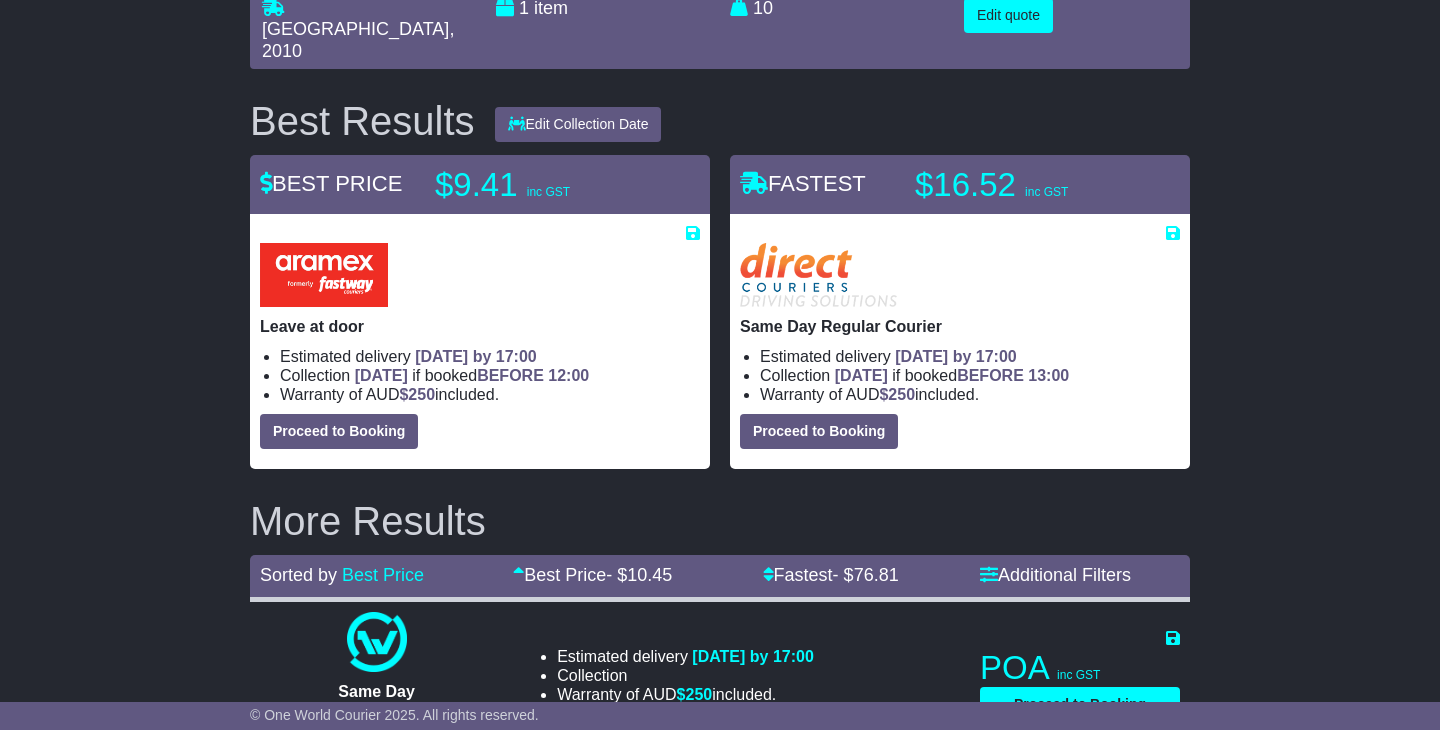 click on "[GEOGRAPHIC_DATA] , 2015
SURRY HILLS , 2010
1   item
0.018
m 3
in 3" at bounding box center [720, 2109] 